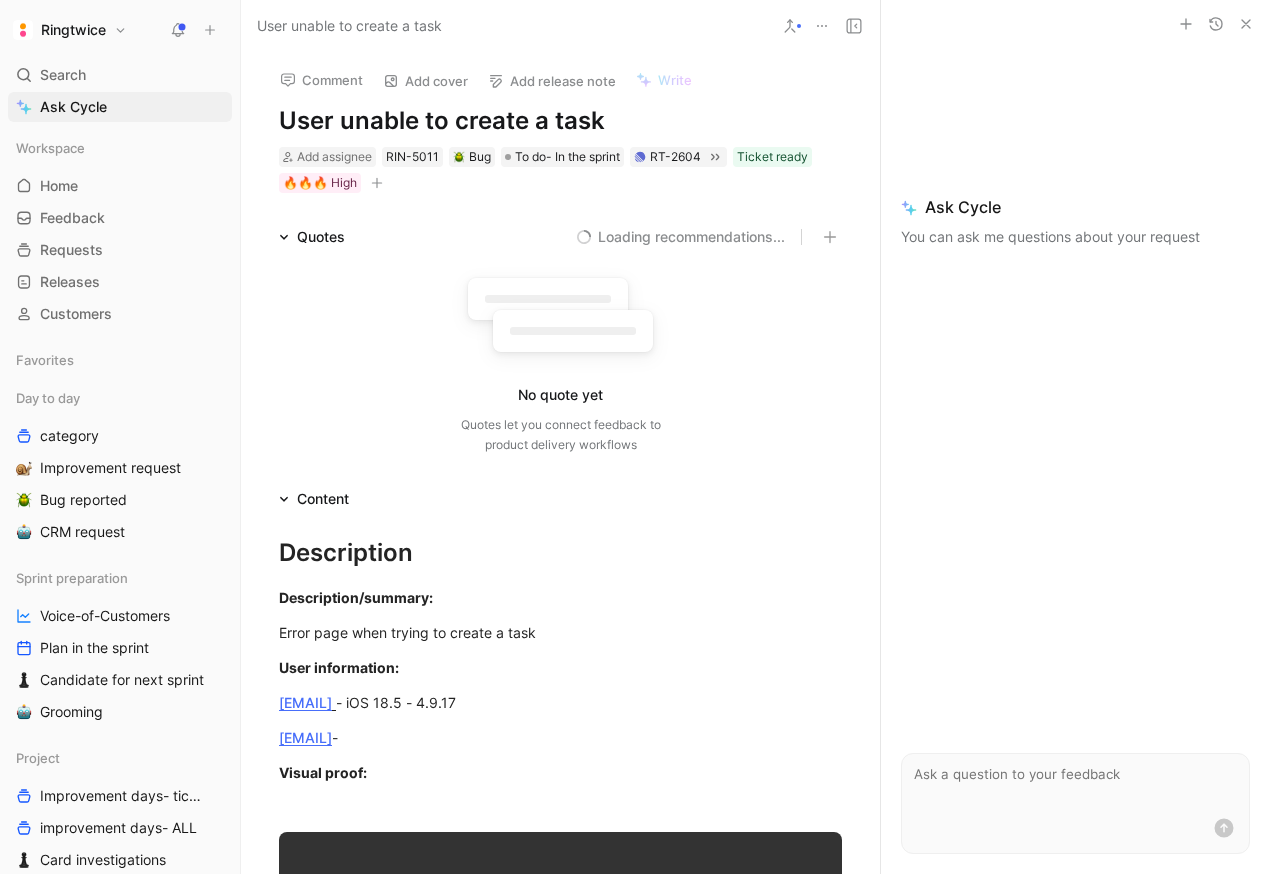 scroll, scrollTop: 0, scrollLeft: 0, axis: both 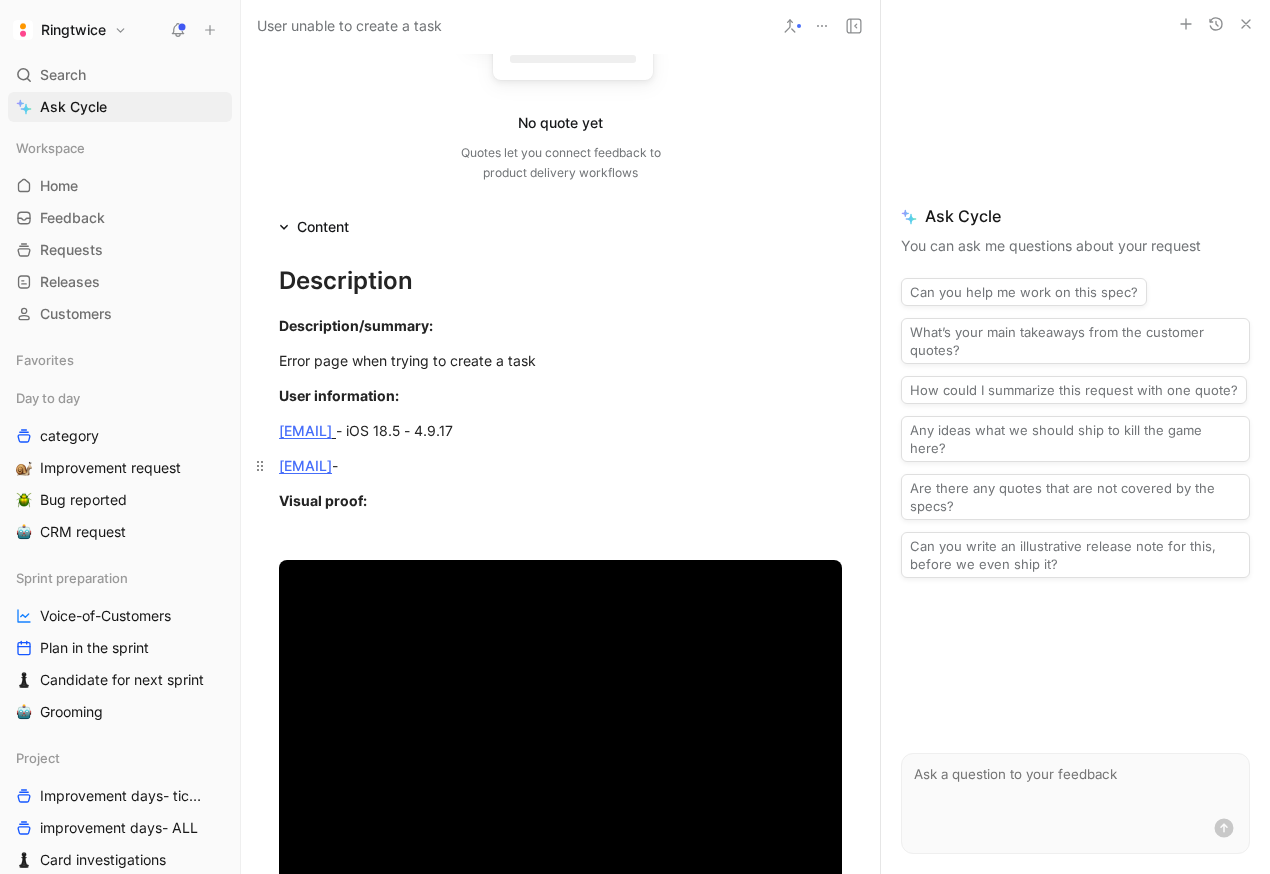 click on "[EMAIL] -" at bounding box center [560, 465] 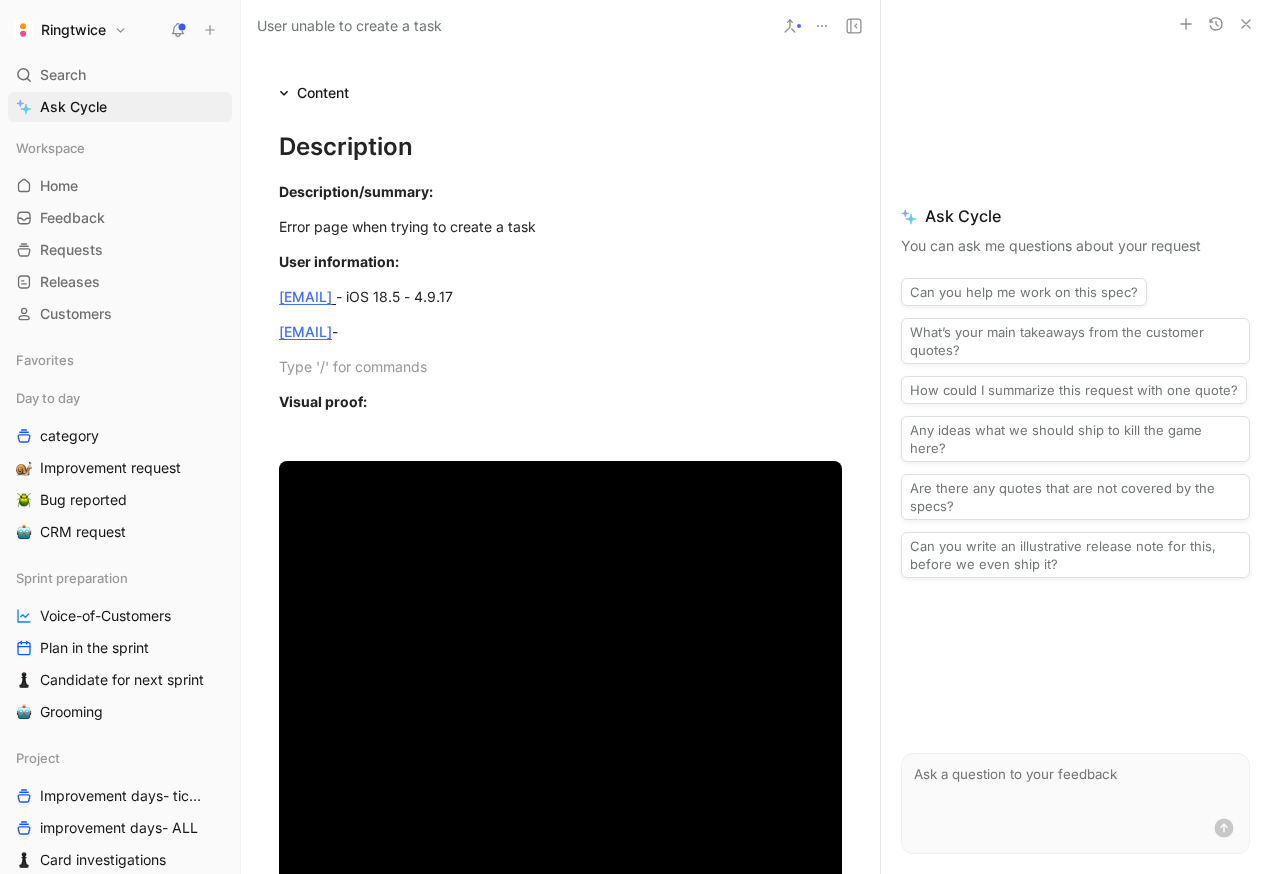 scroll, scrollTop: 375, scrollLeft: 0, axis: vertical 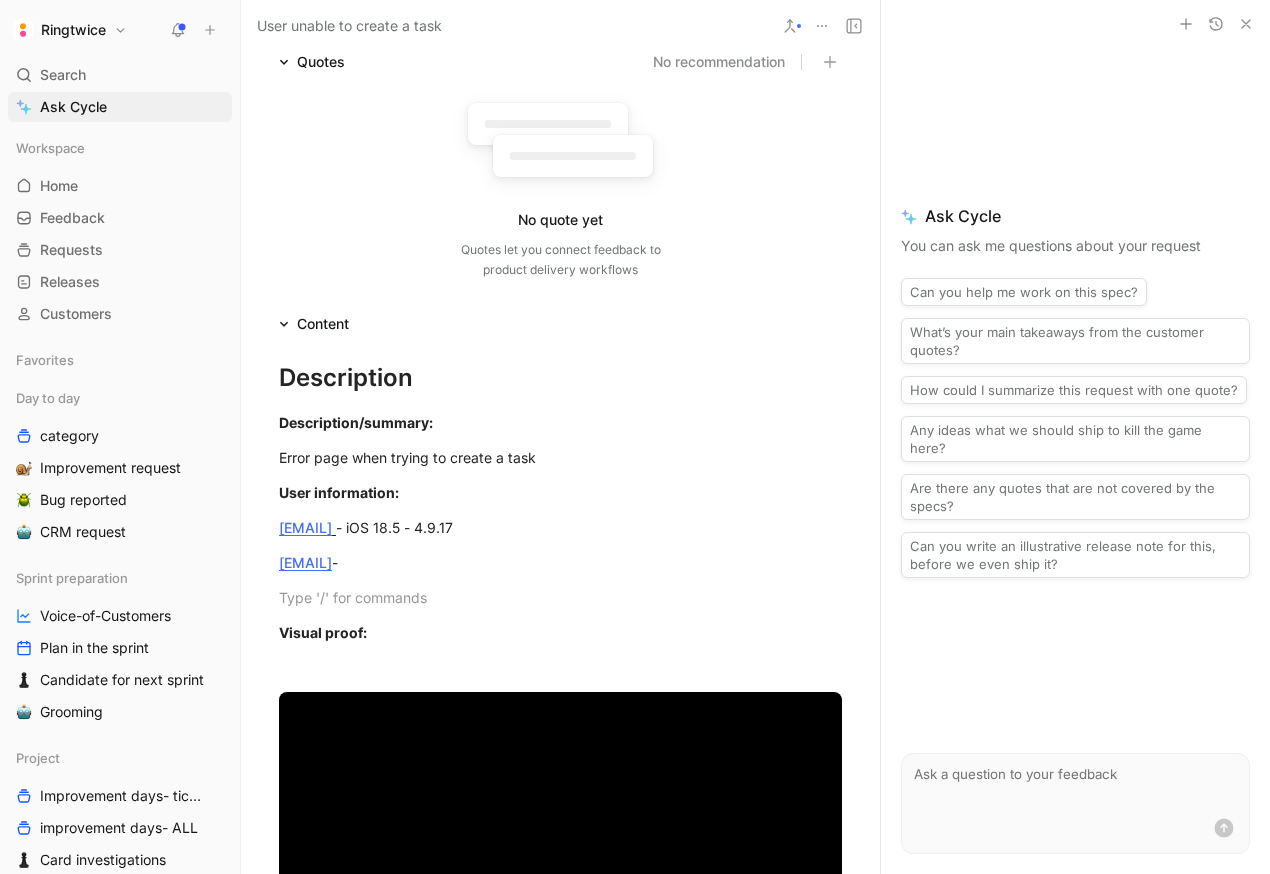paste 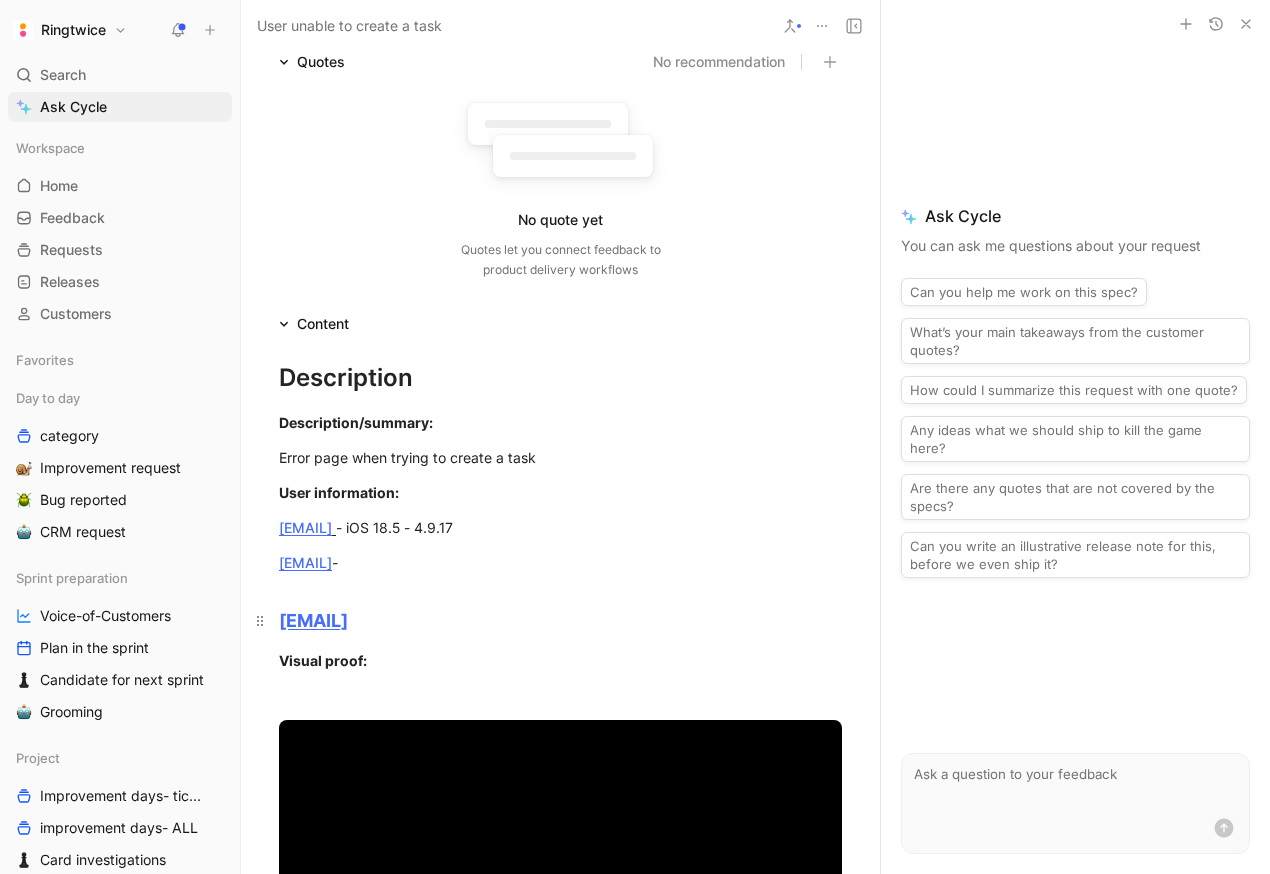 type 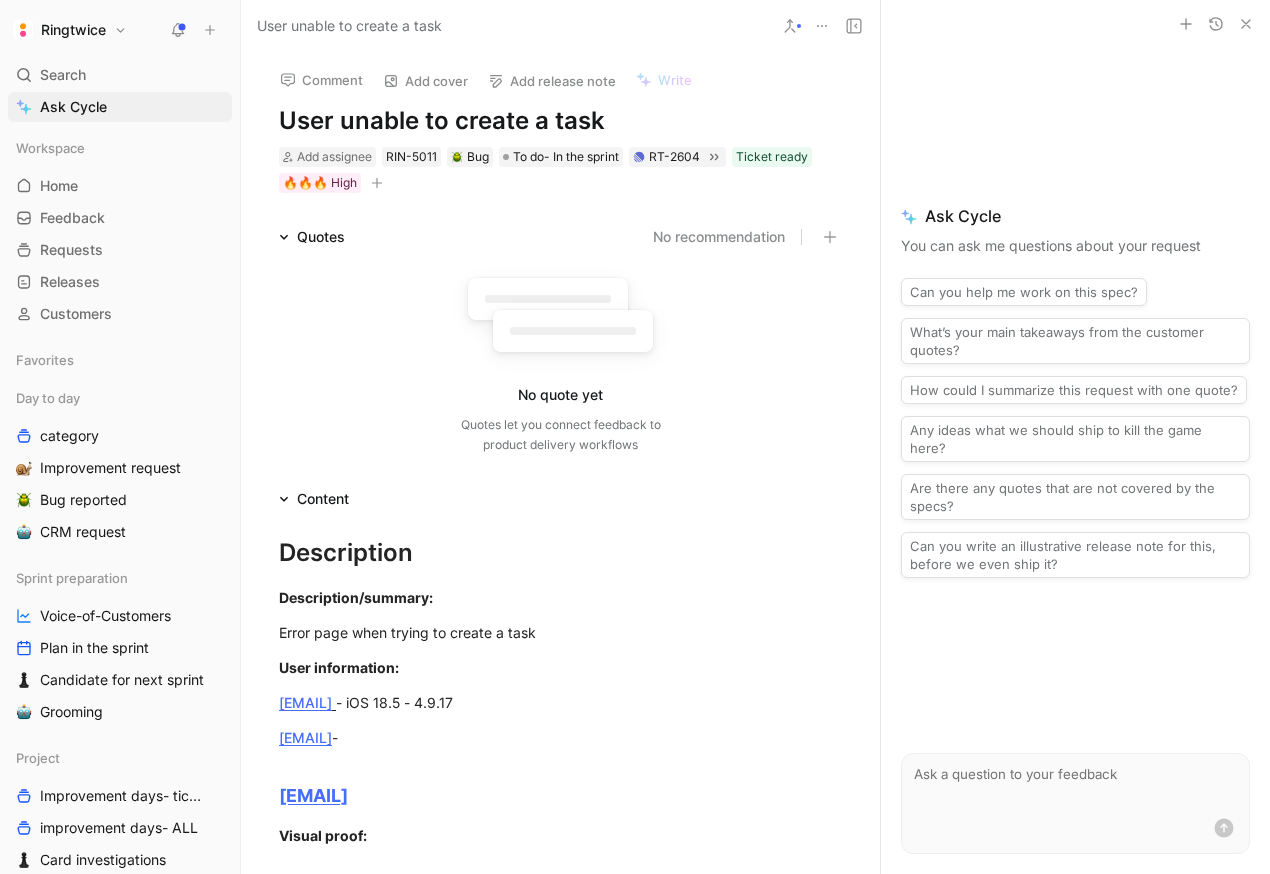 scroll, scrollTop: 16, scrollLeft: 0, axis: vertical 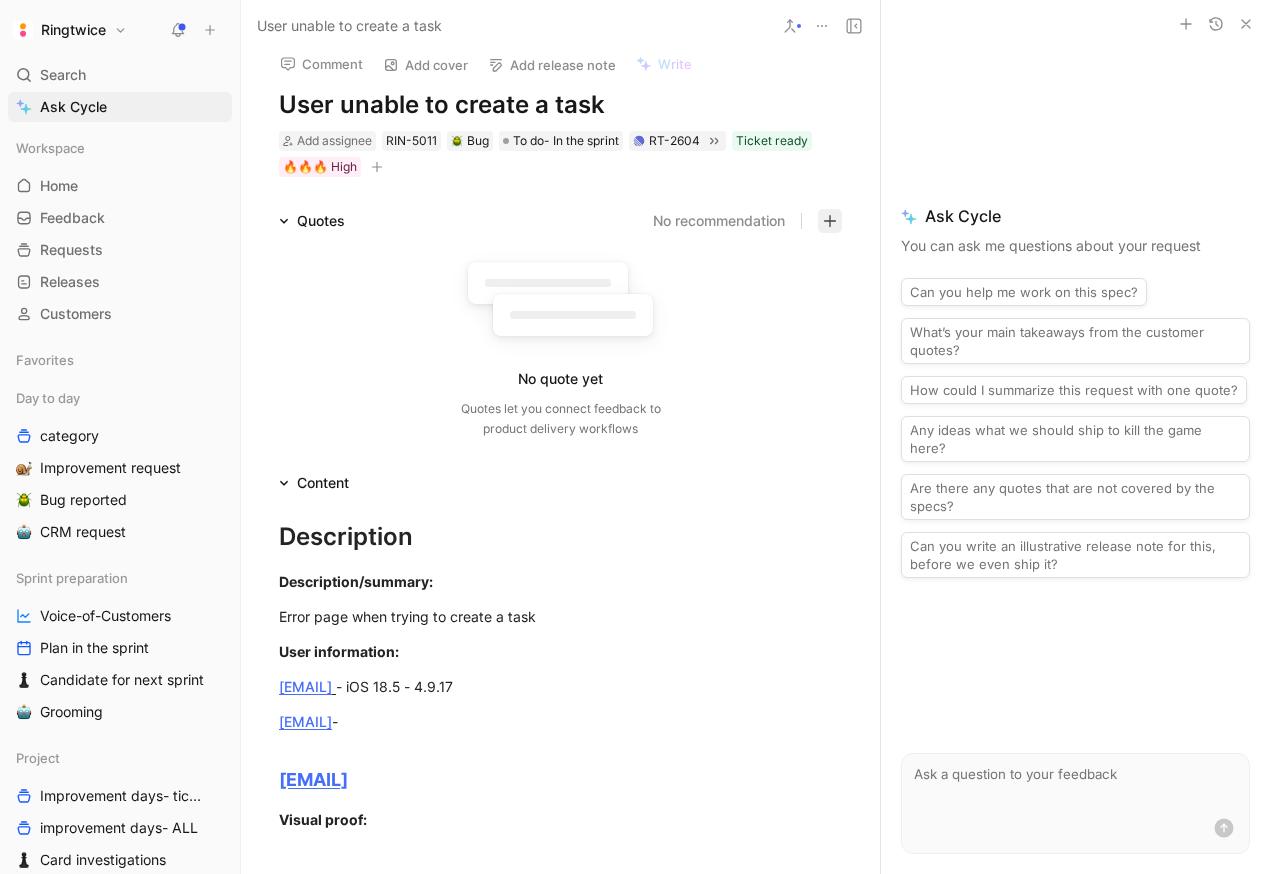 click 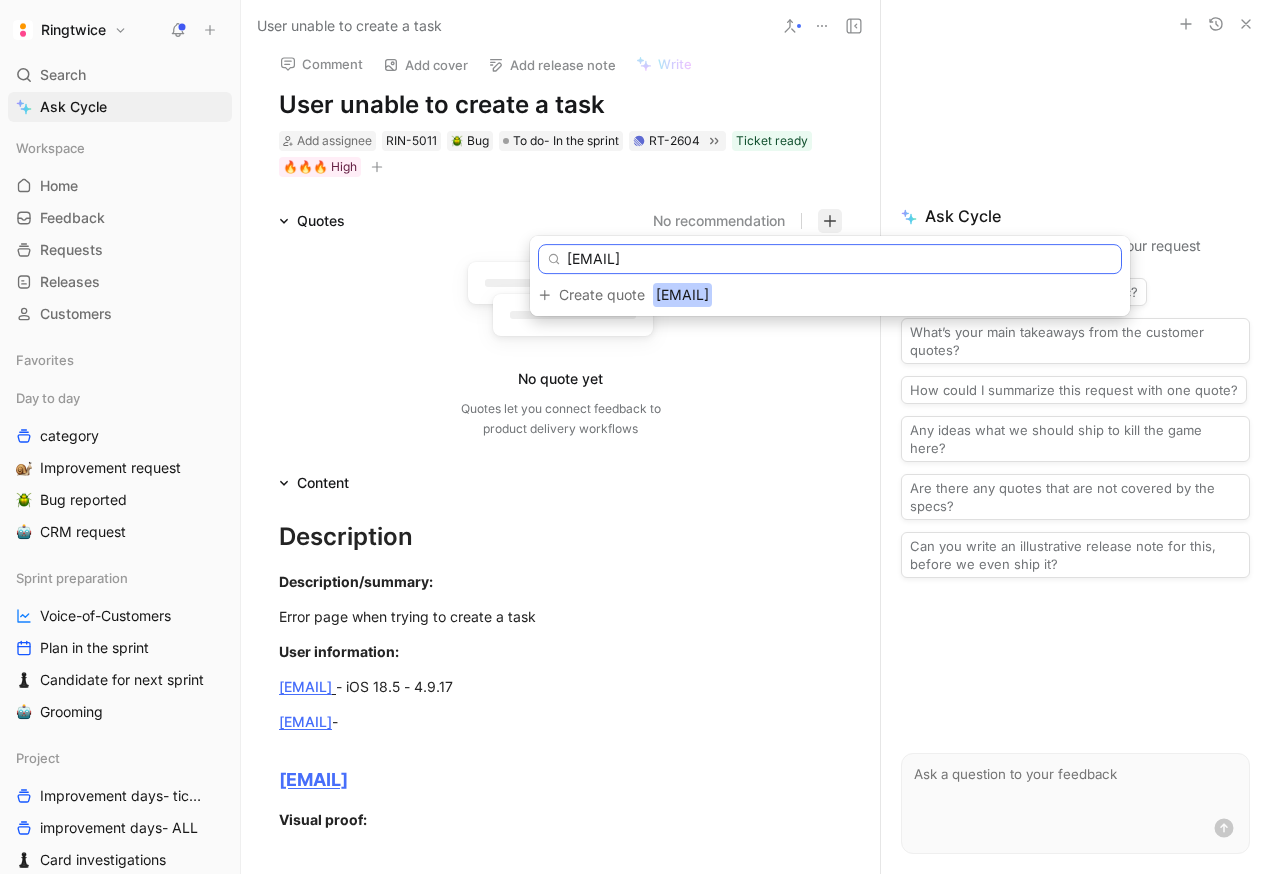click on "[EMAIL]" at bounding box center (830, 259) 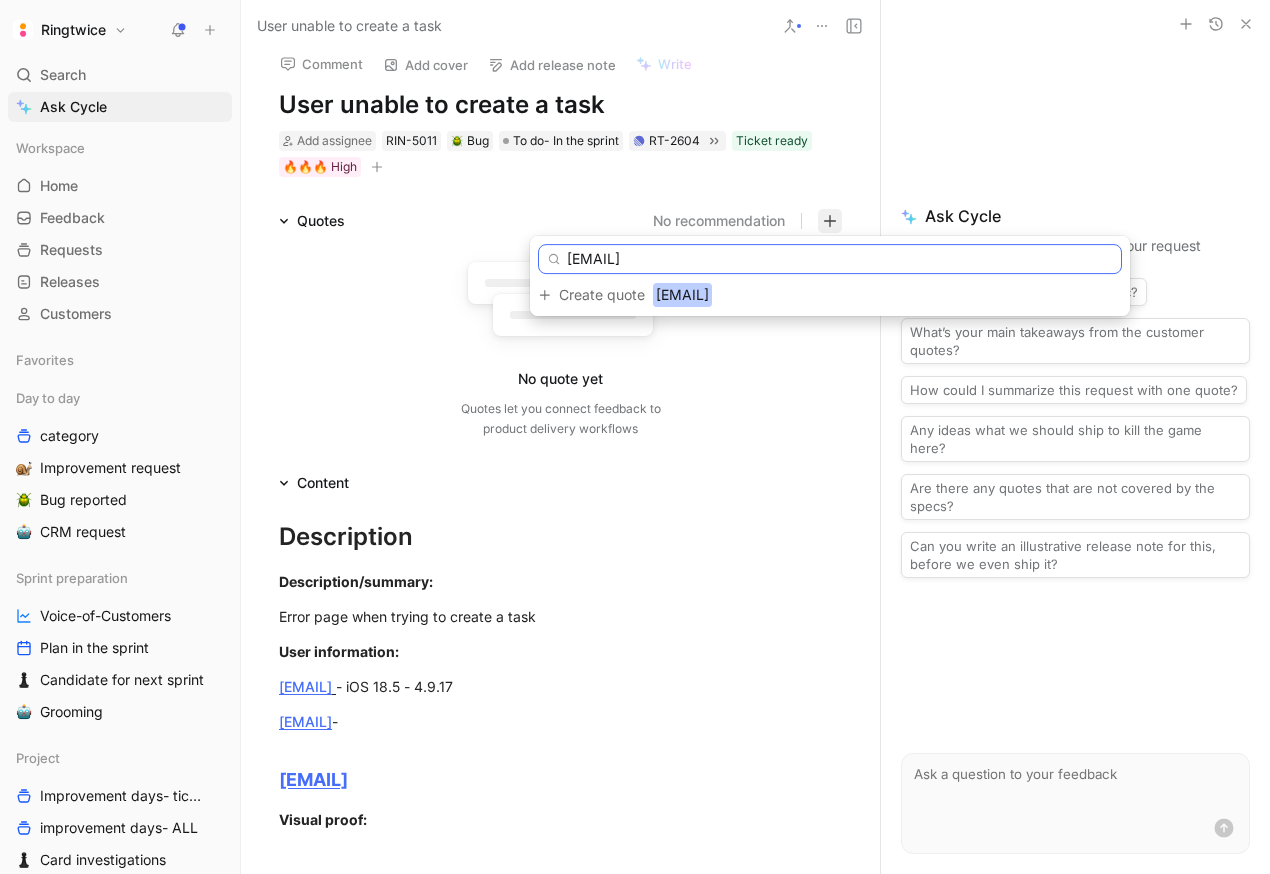 click on "[EMAIL]" at bounding box center (830, 259) 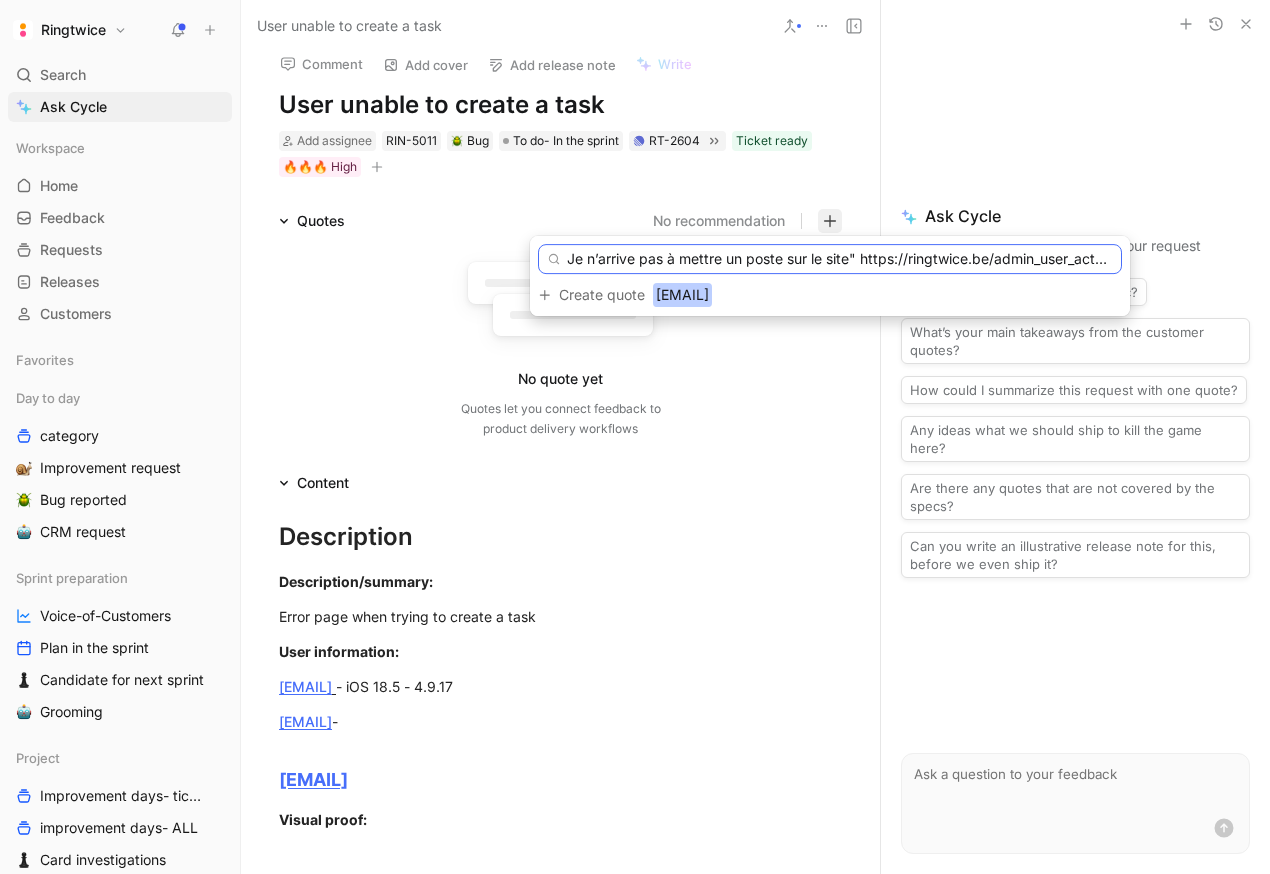 scroll, scrollTop: 0, scrollLeft: 371, axis: horizontal 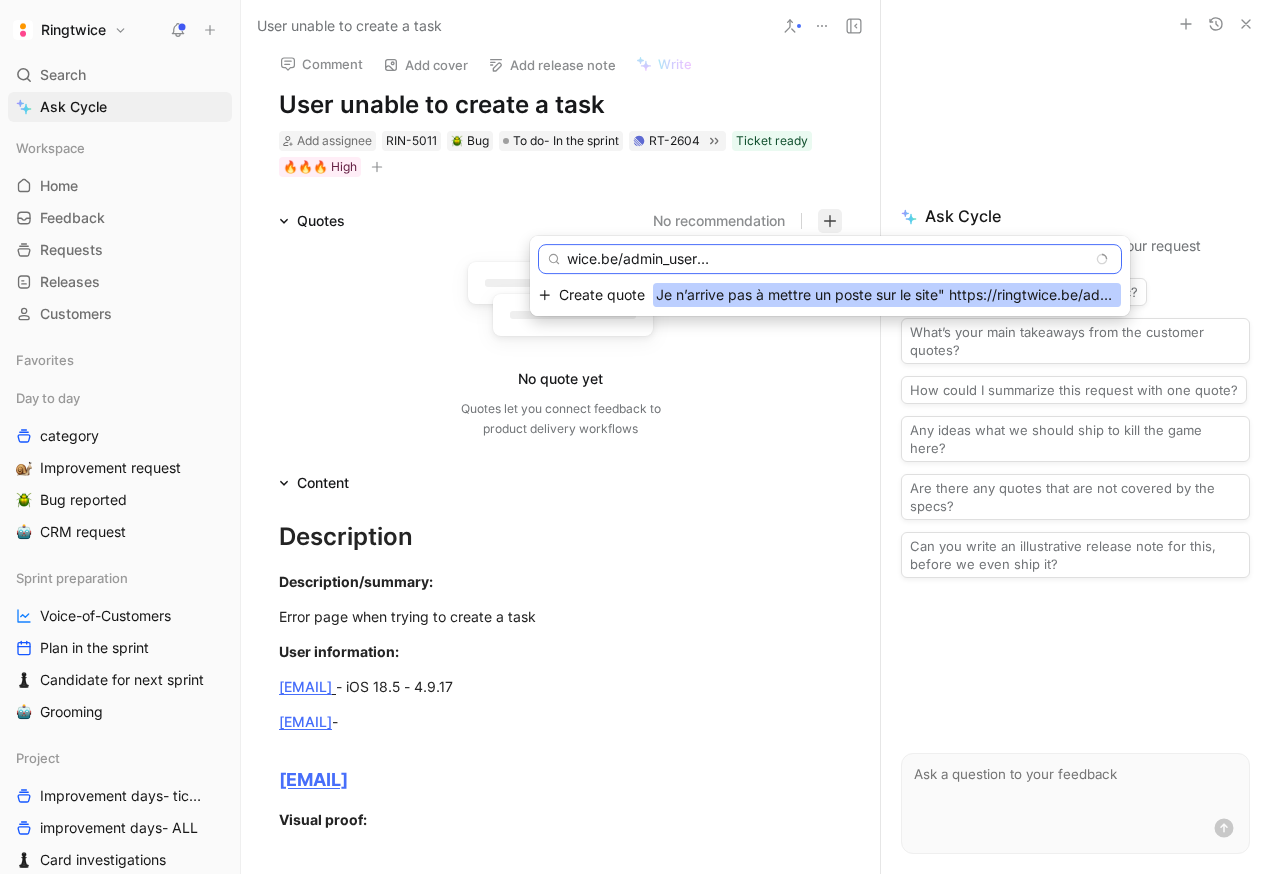 type on "Je n’arrive pas à mettre un poste sur le site" https://ringtwice.be/admin_user_activities?locale=fr&user_id=681683 I asked for more details." 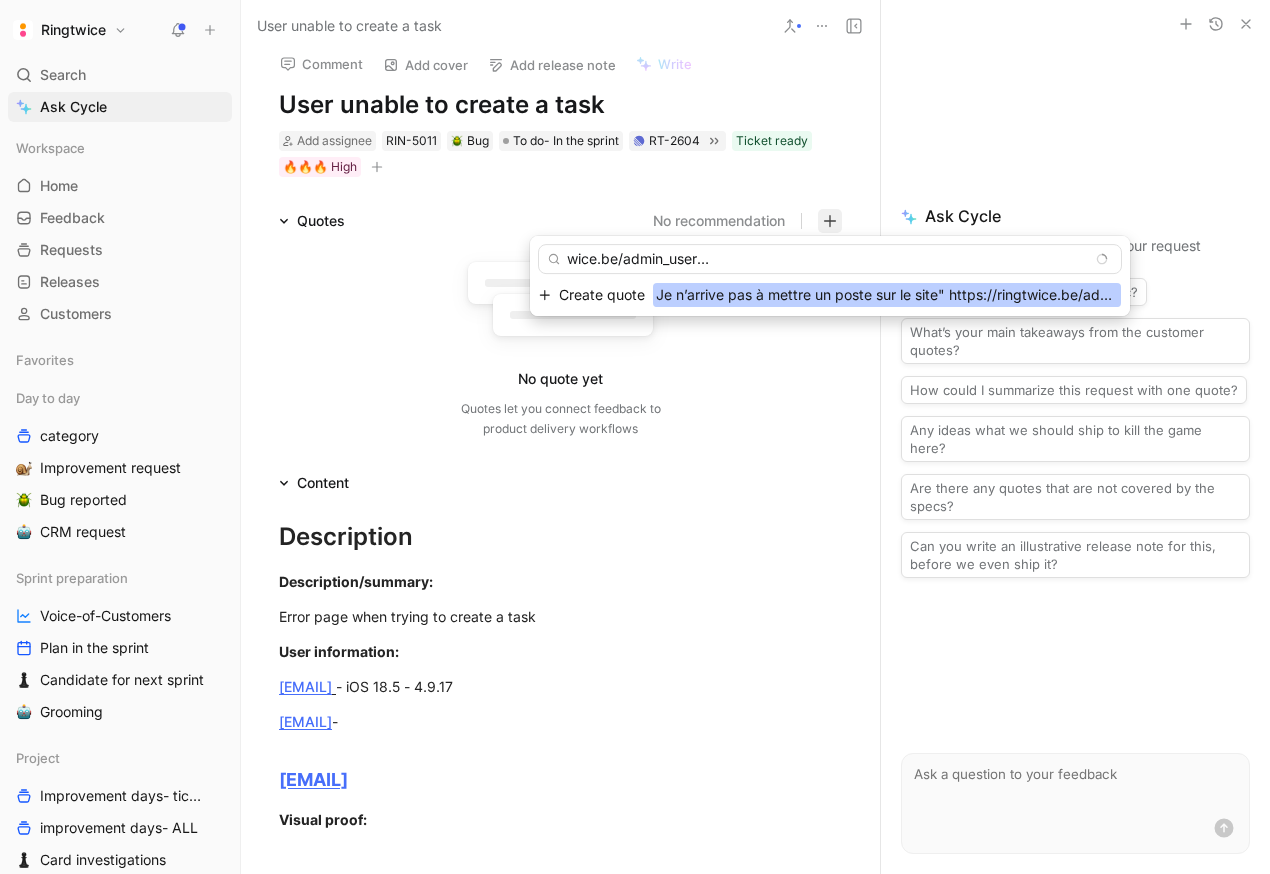 click on "Je n’arrive pas à mettre un poste sur le site" https://ringtwice.be/admin_user_activities?locale=fr&user_id=681683 I asked for more details." at bounding box center (887, 295) 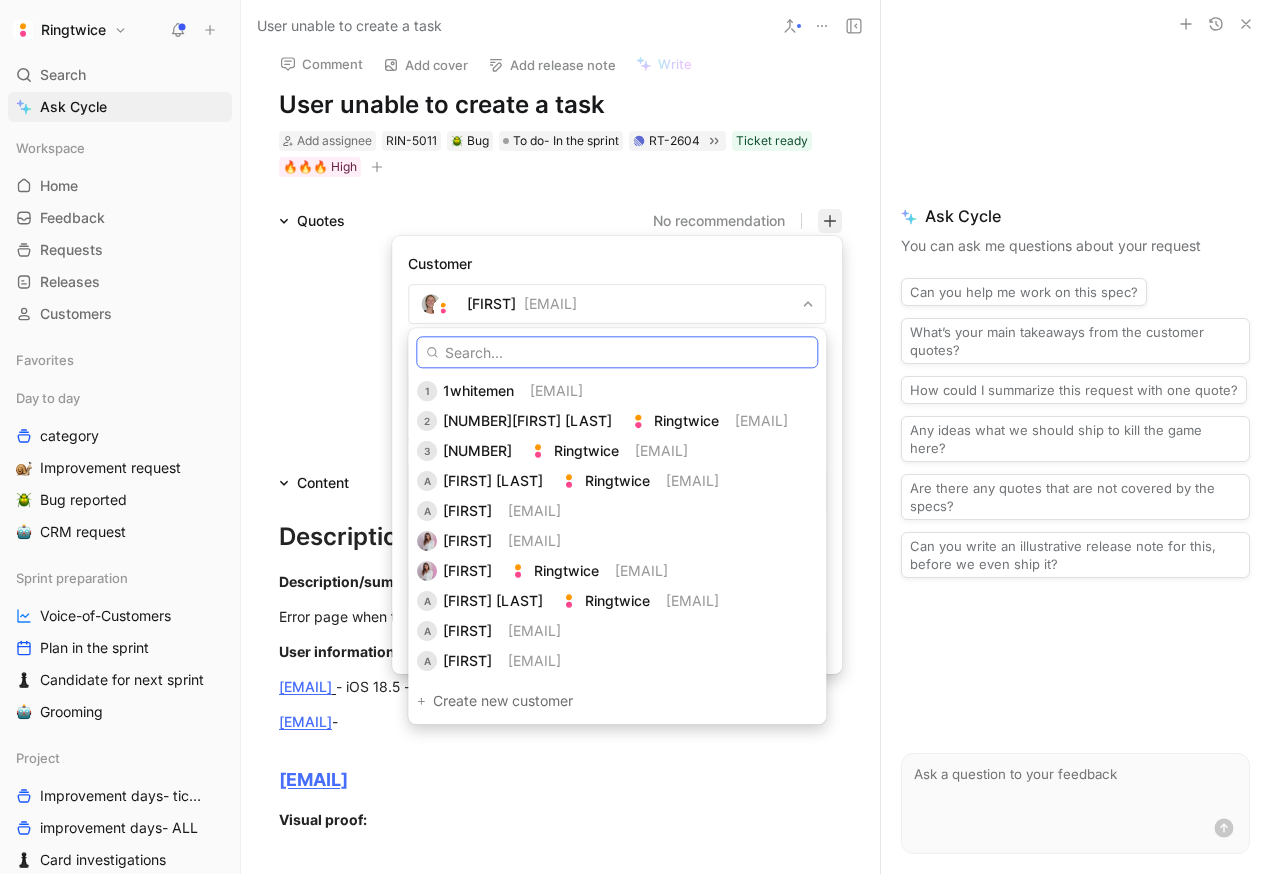 paste on "[EMAIL]" 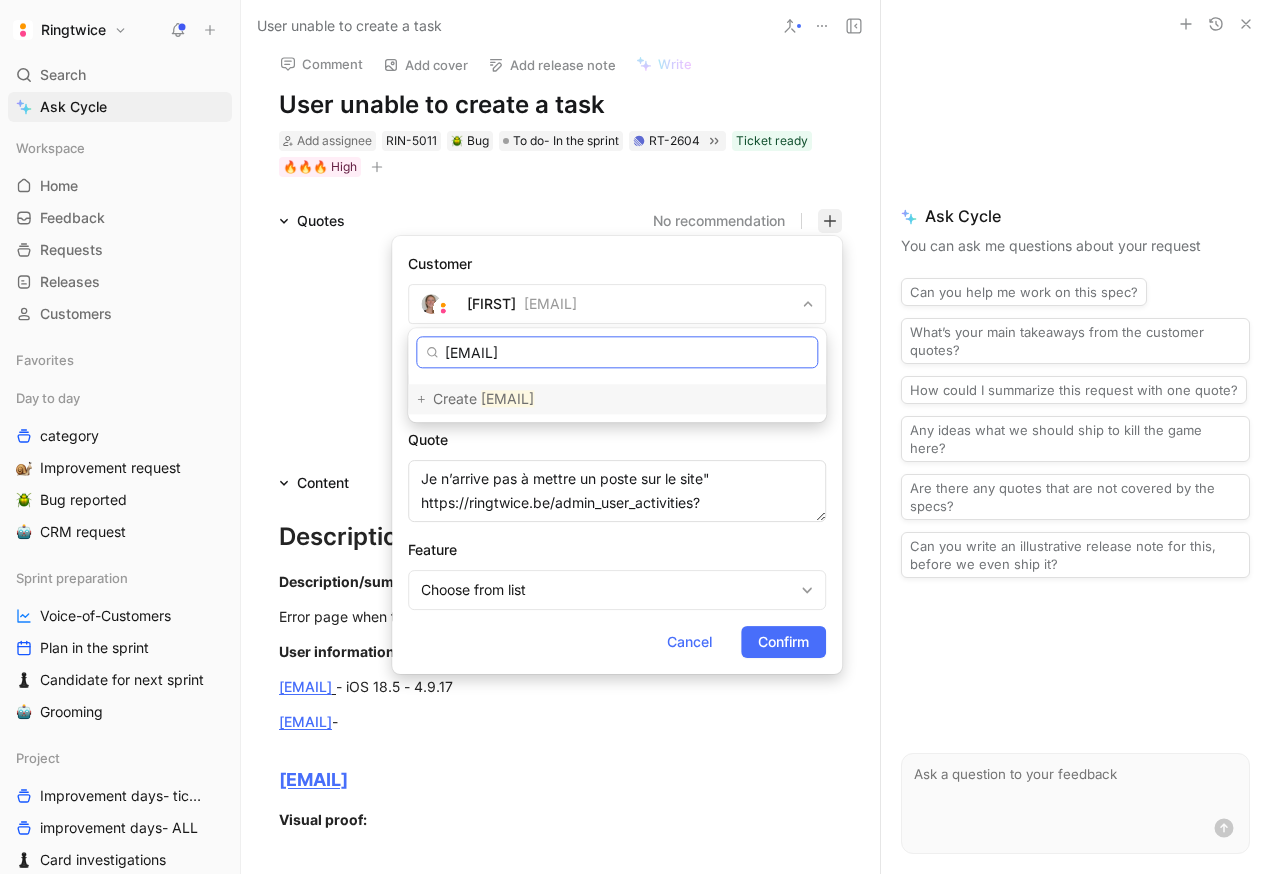 type on "[EMAIL]" 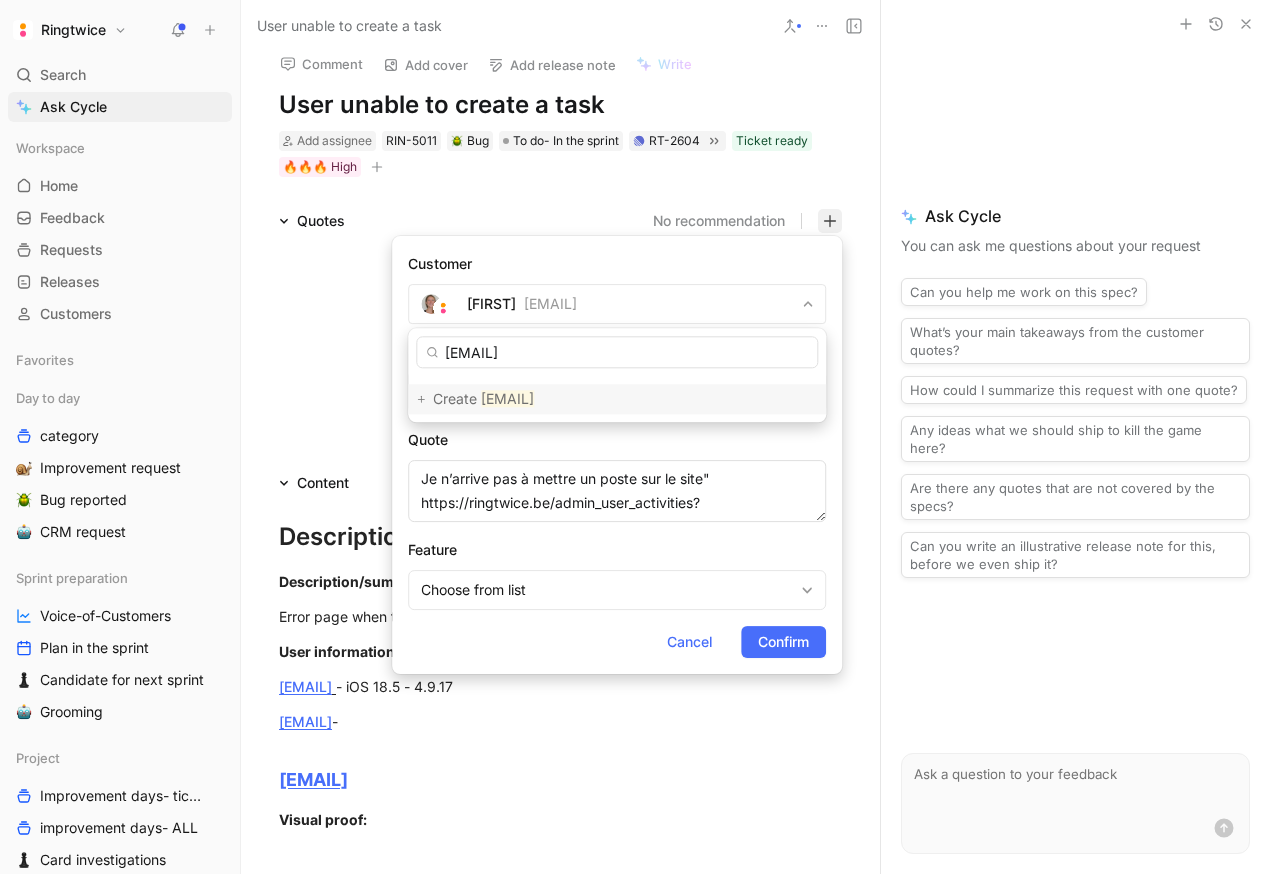 click on "[EMAIL]" at bounding box center [507, 398] 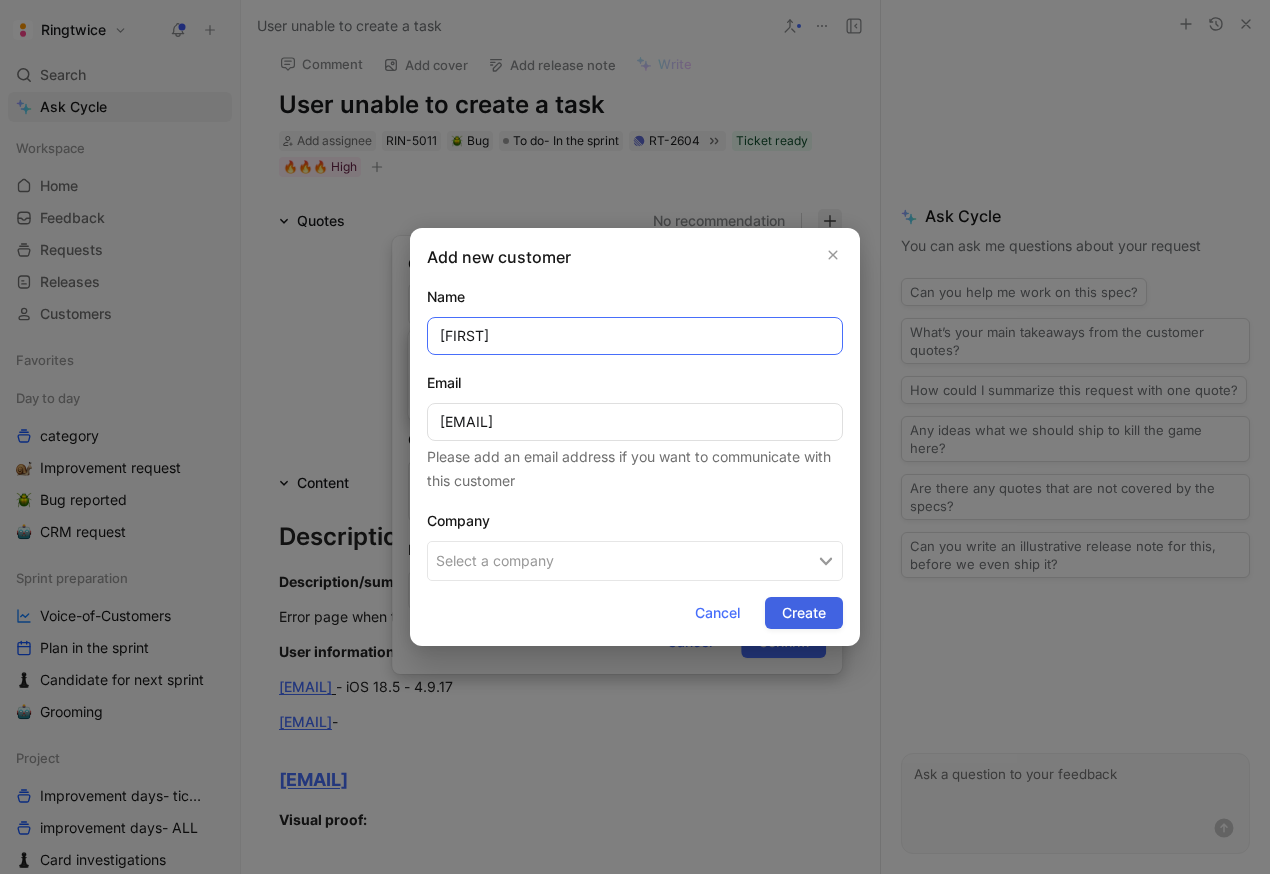 type on "[FIRST]" 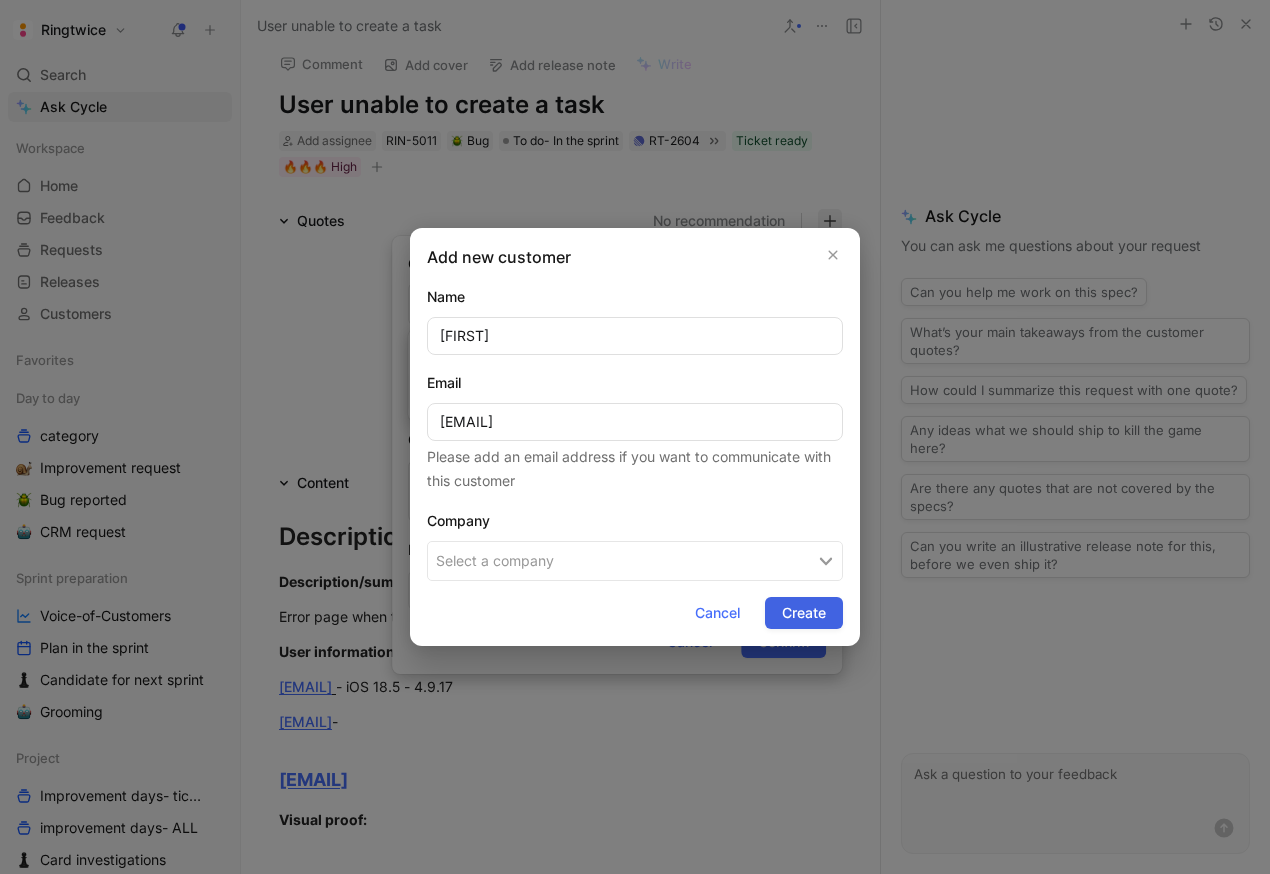 click on "Create" at bounding box center [804, 613] 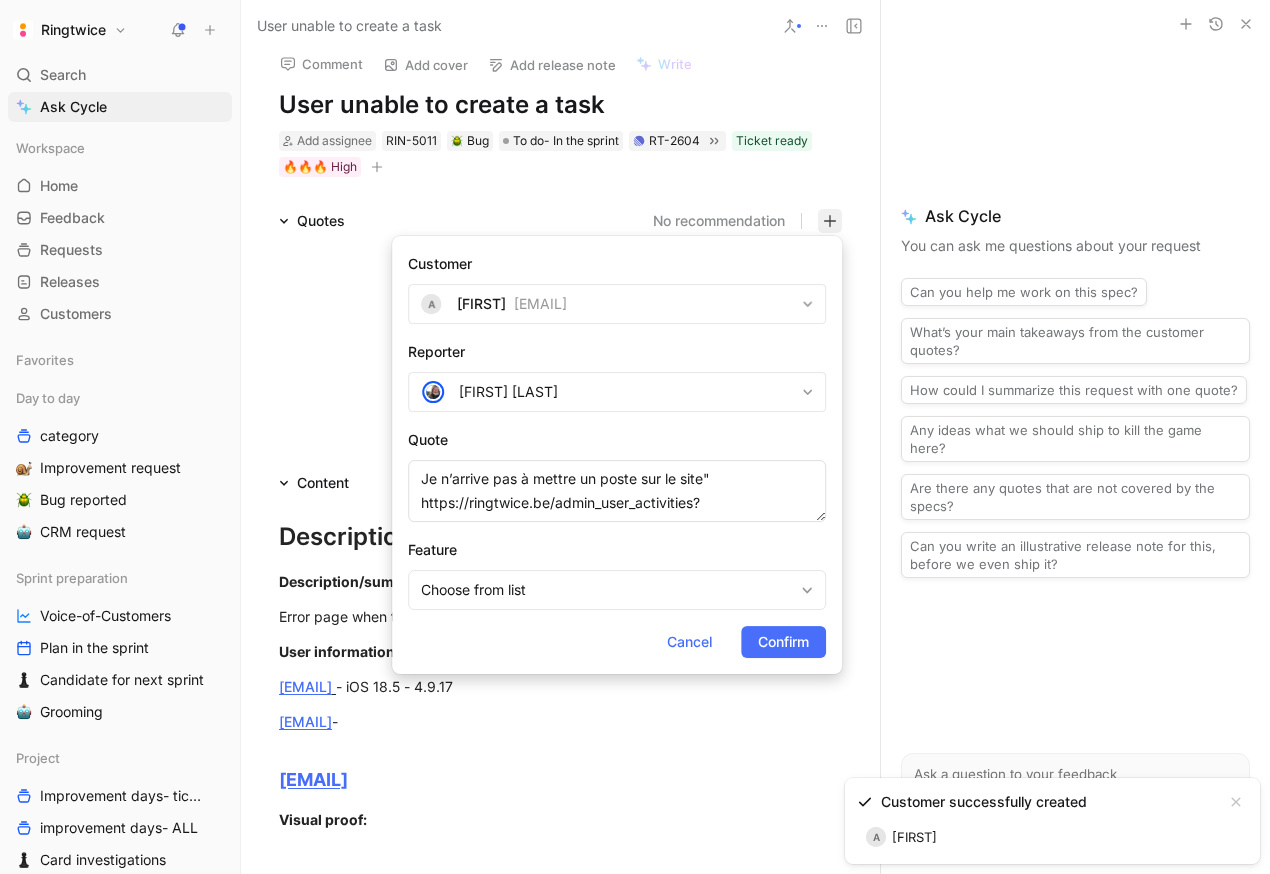 scroll, scrollTop: 23, scrollLeft: 0, axis: vertical 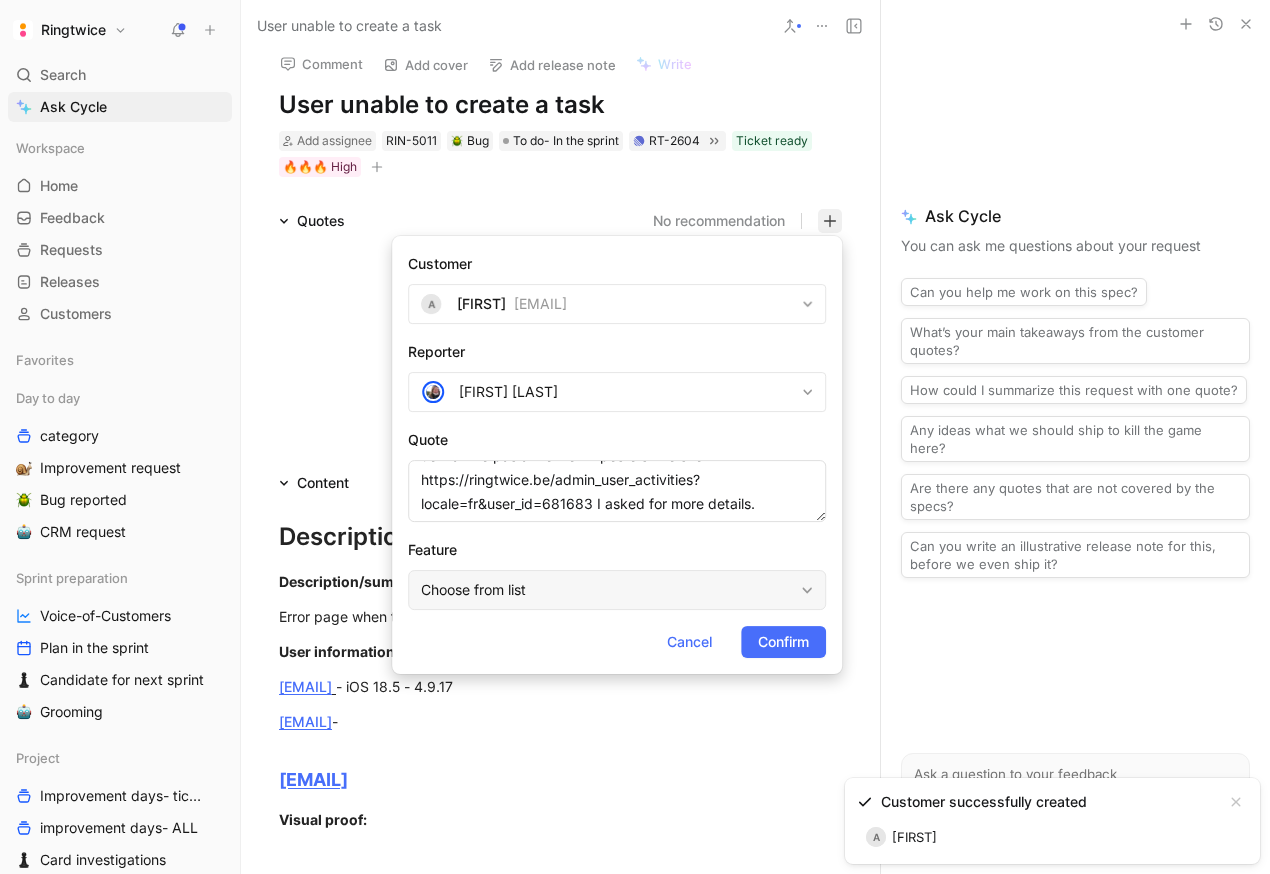 click on "Choose from list" at bounding box center (607, 590) 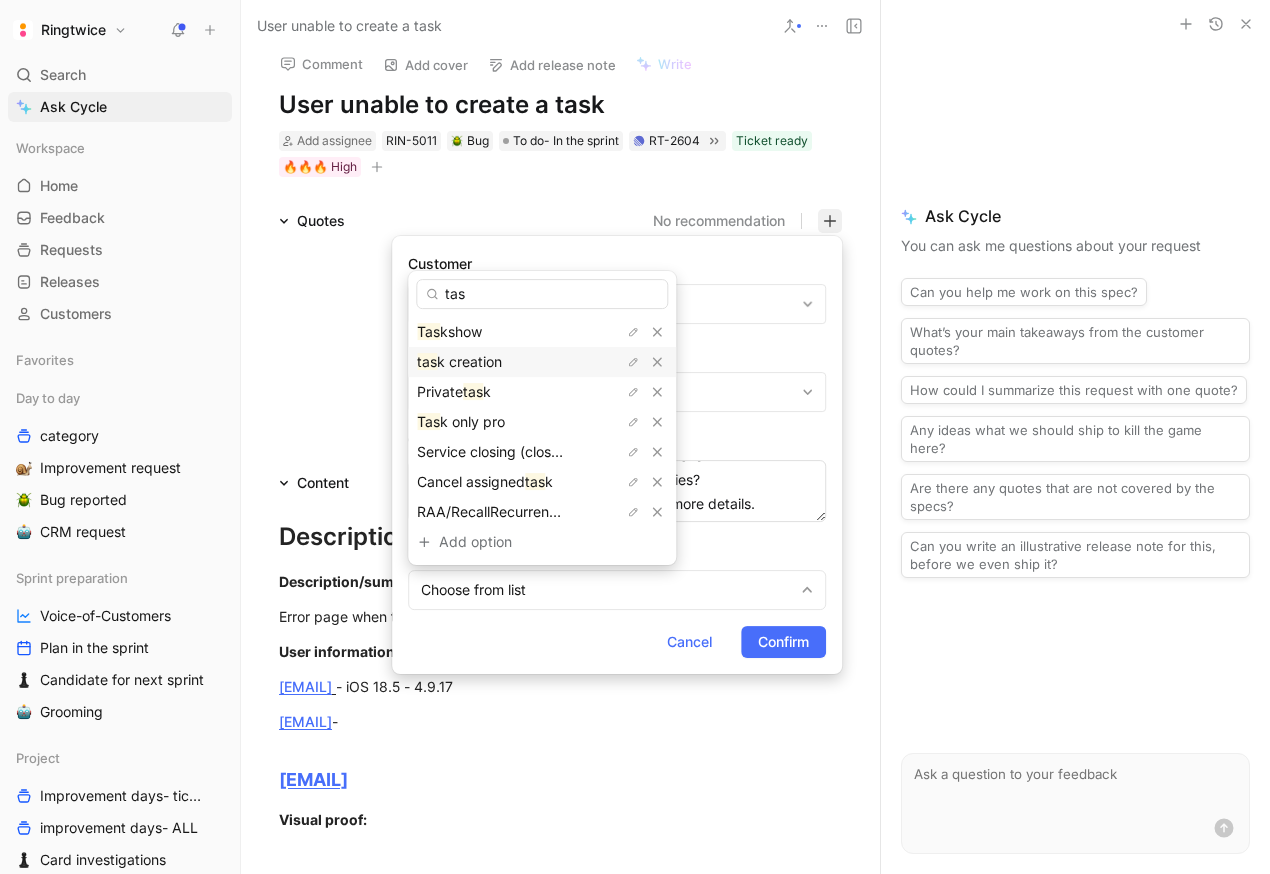 type on "tas" 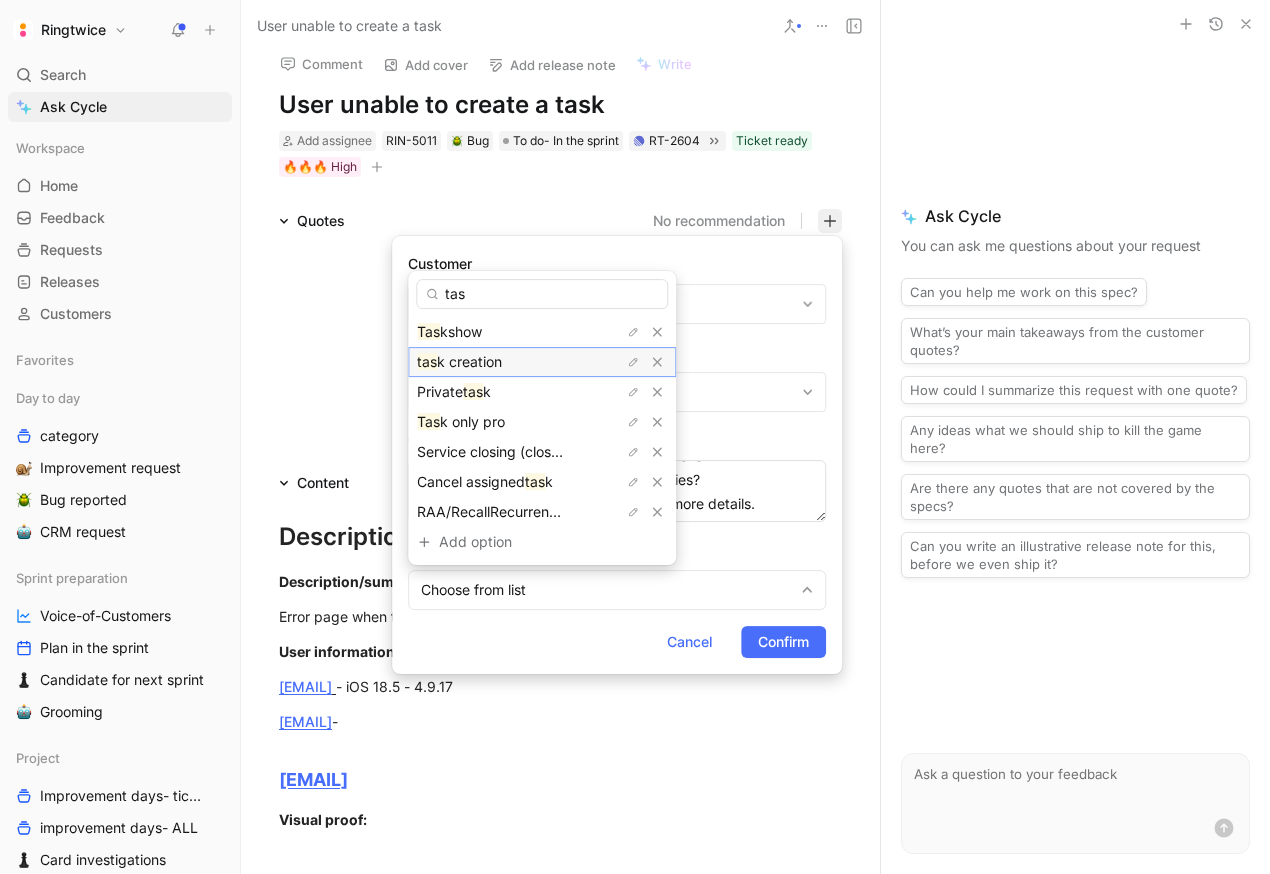 click on "tas k creation" at bounding box center [492, 362] 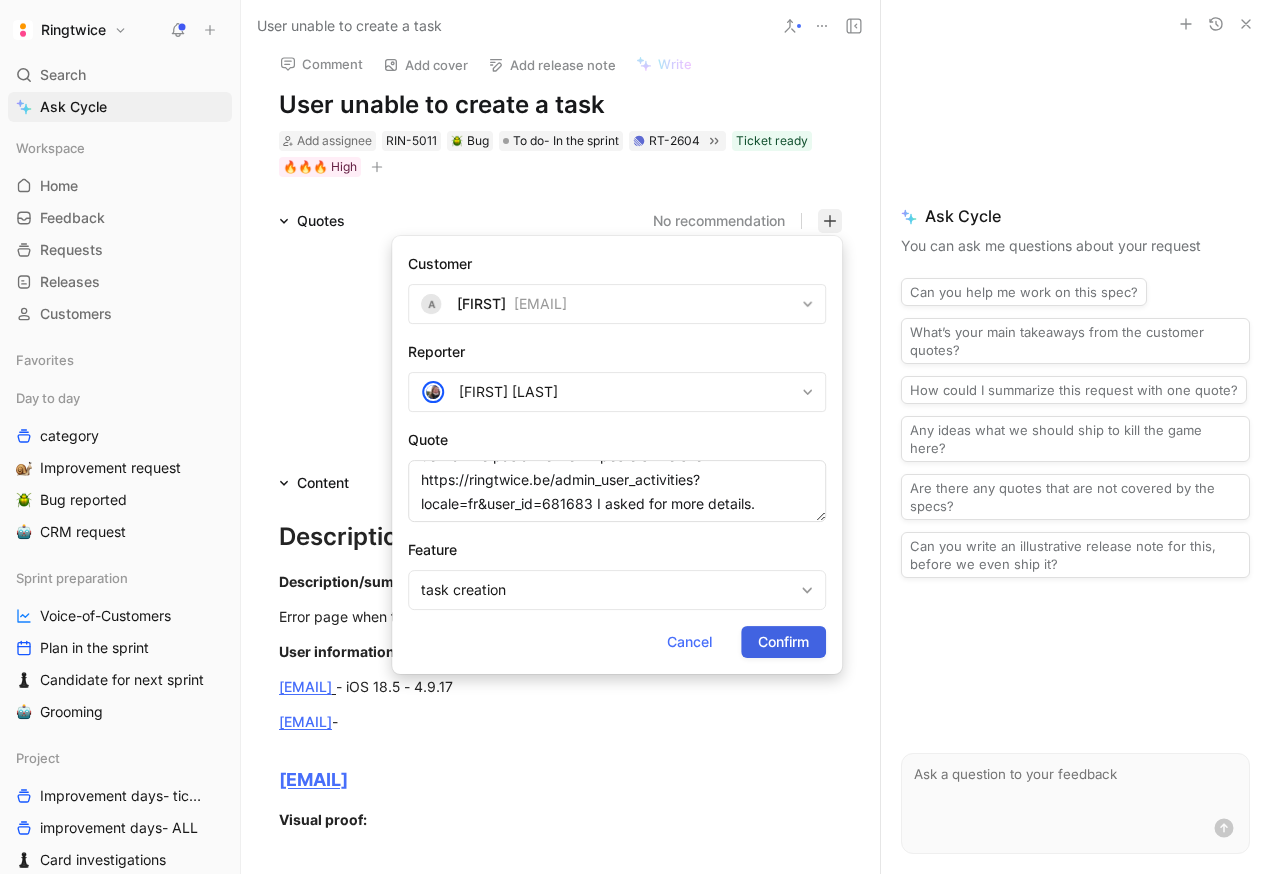 click on "Confirm" at bounding box center (783, 642) 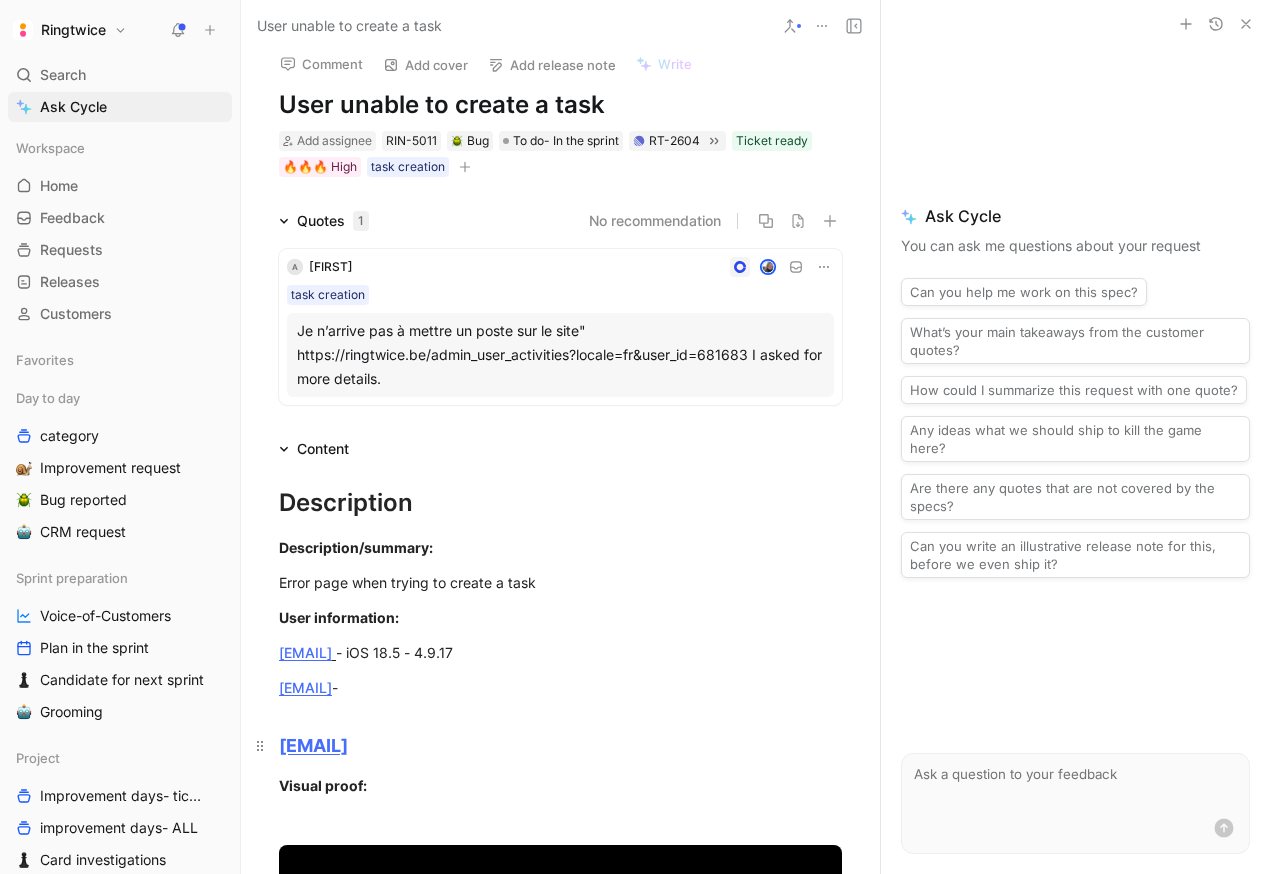 click on "[EMAIL]" at bounding box center (560, 736) 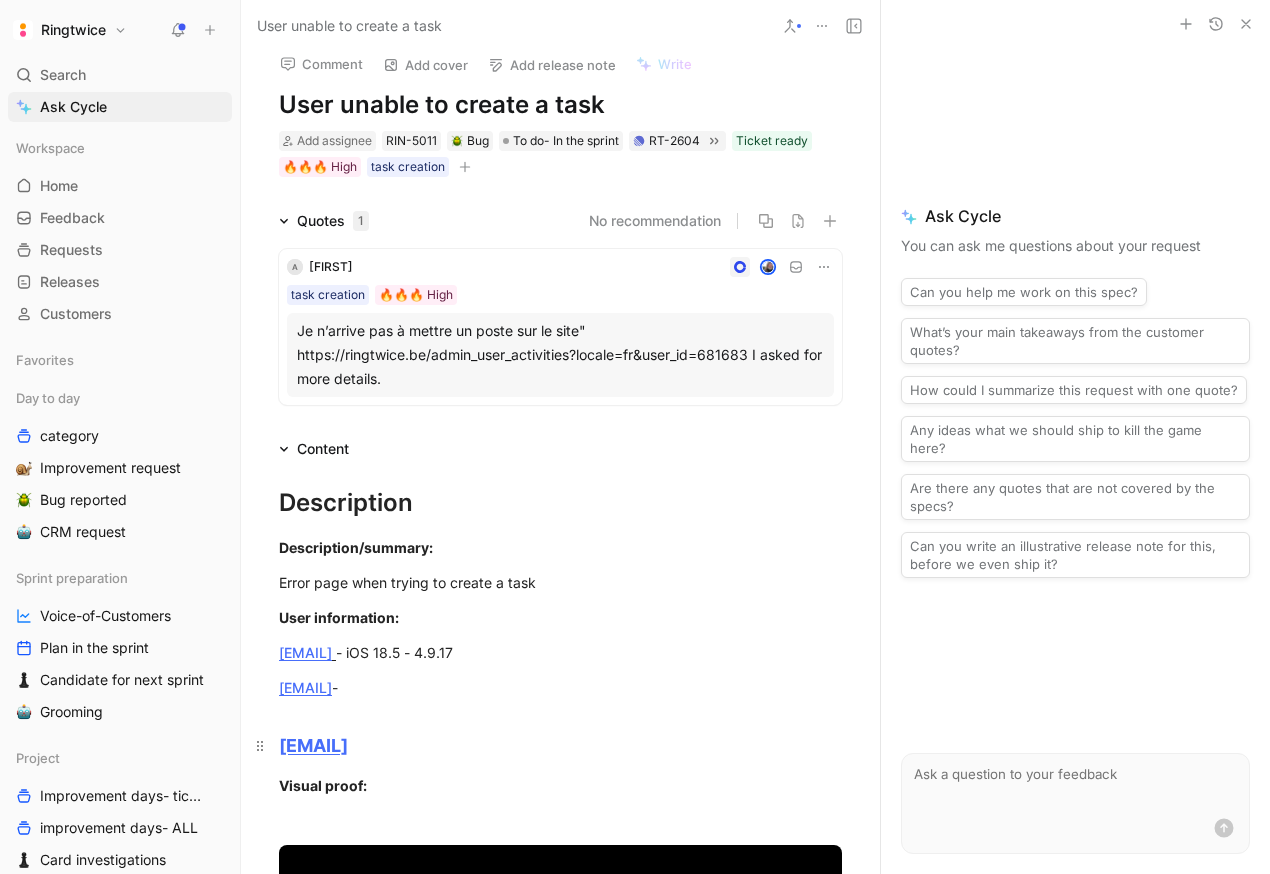 click on "[EMAIL]" at bounding box center (560, 745) 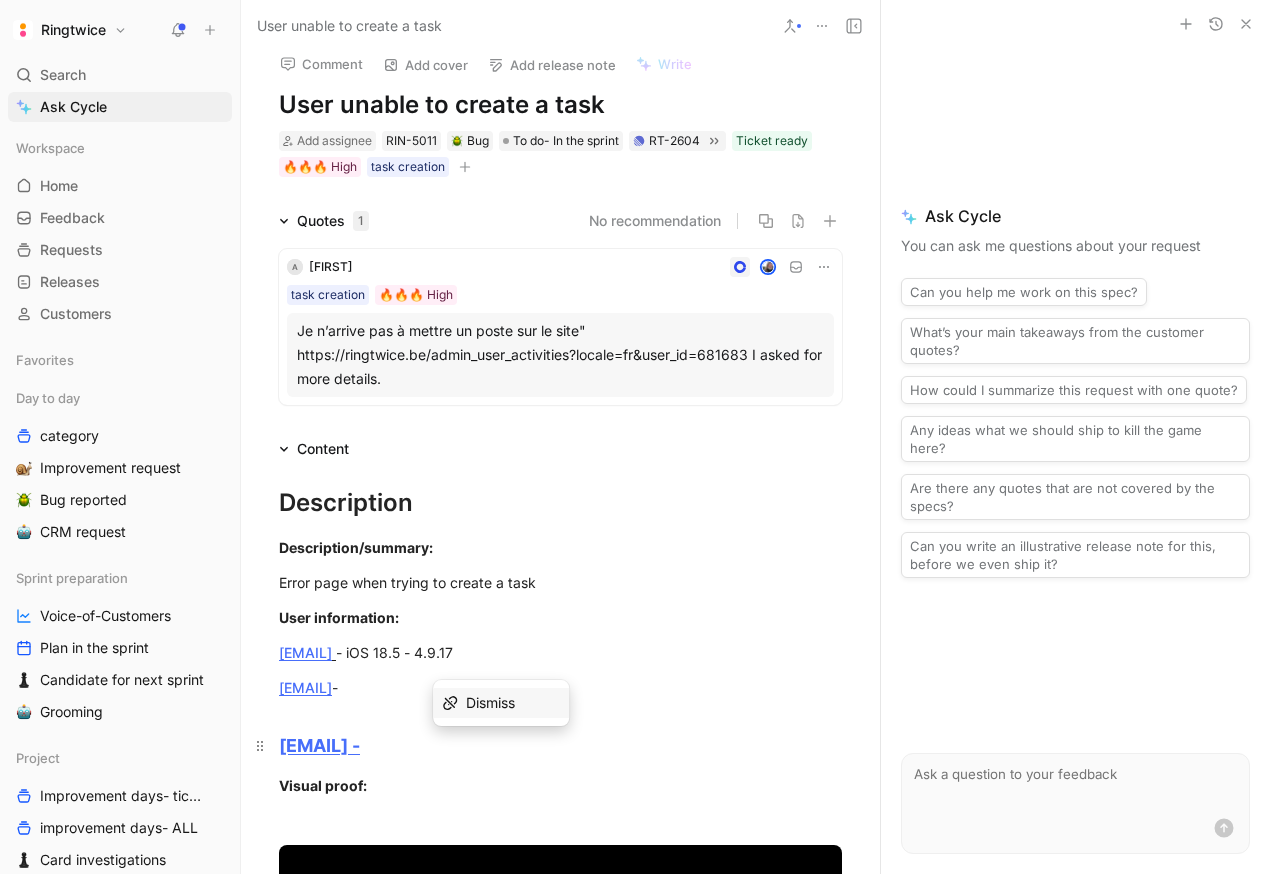 drag, startPoint x: 517, startPoint y: 749, endPoint x: 493, endPoint y: 749, distance: 24 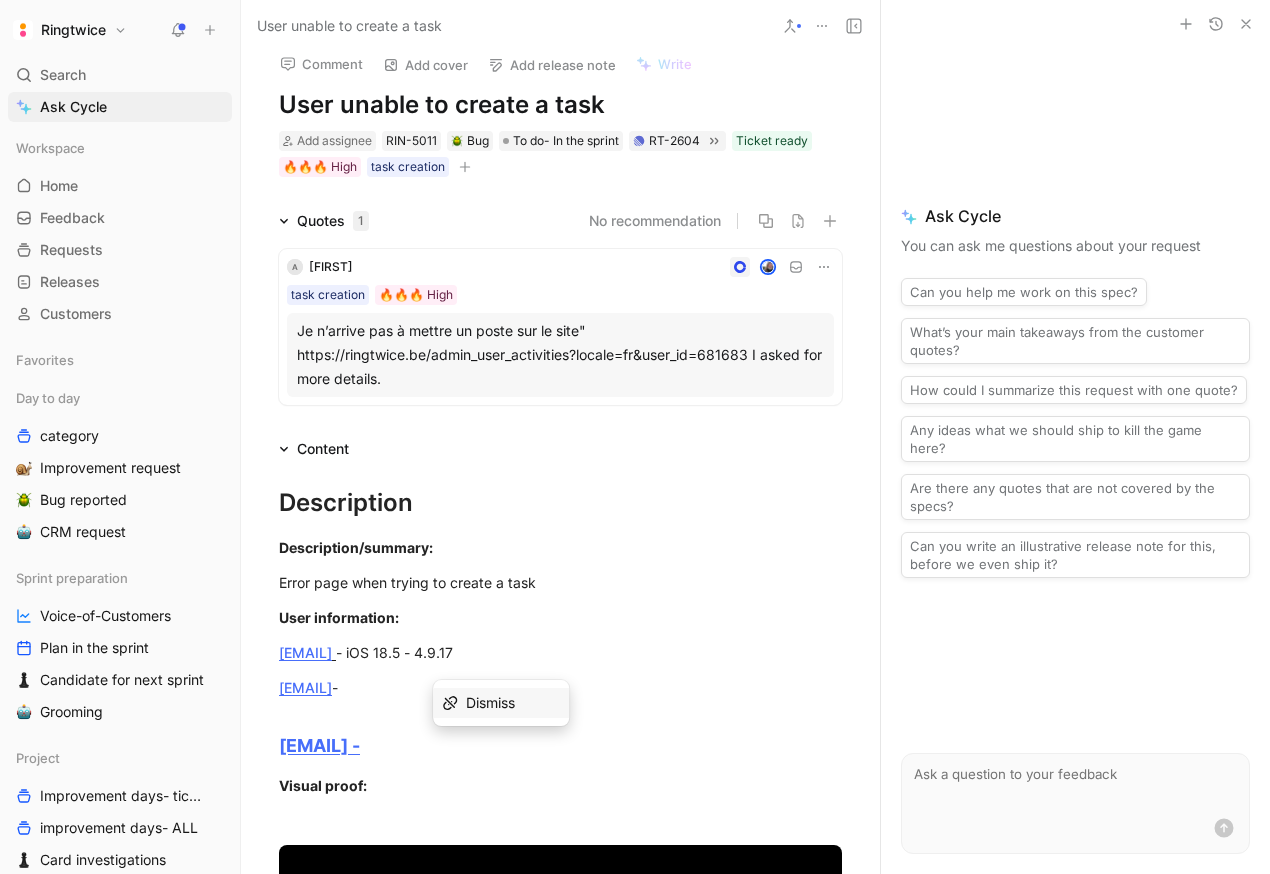 click on "Dismiss" at bounding box center [490, 702] 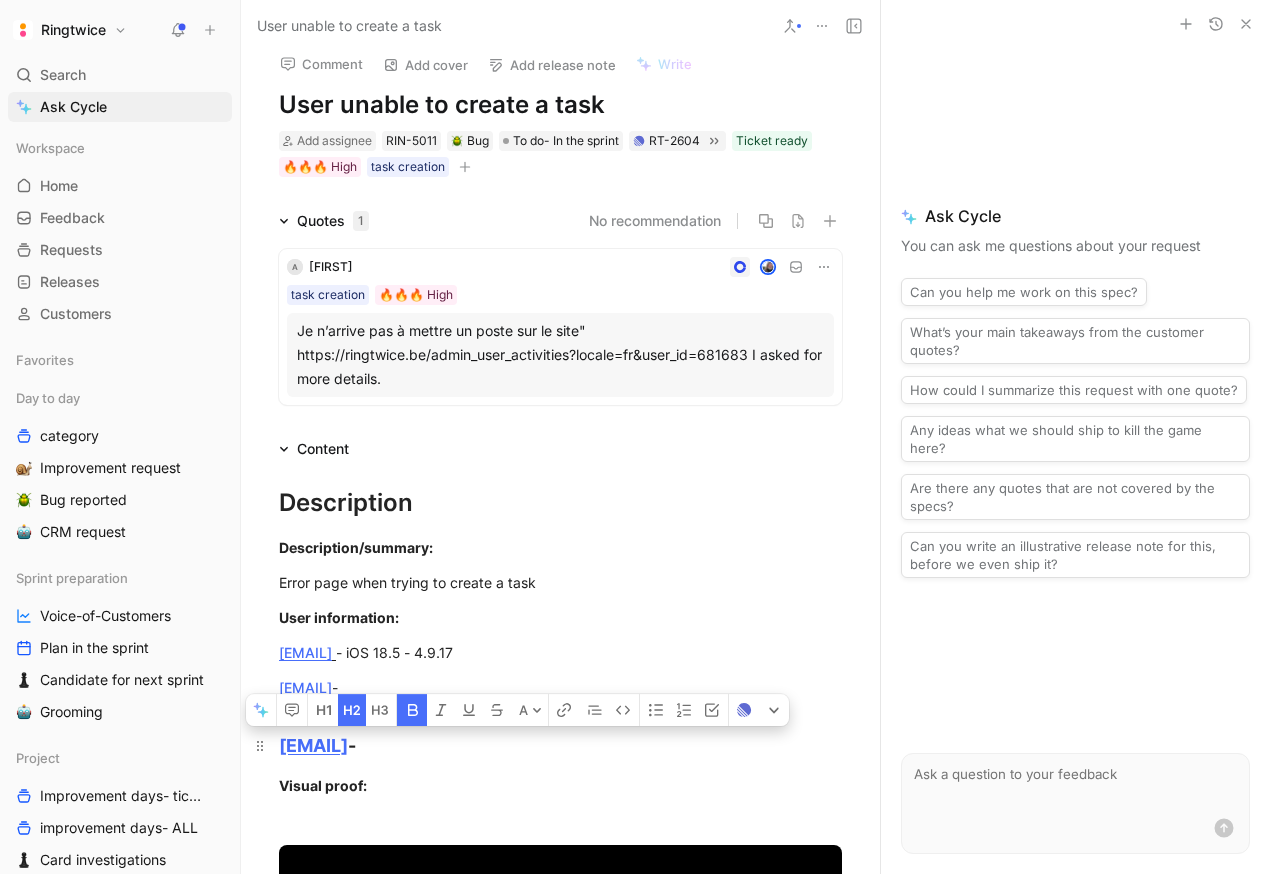 click on "[EMAIL]  -" at bounding box center (560, 736) 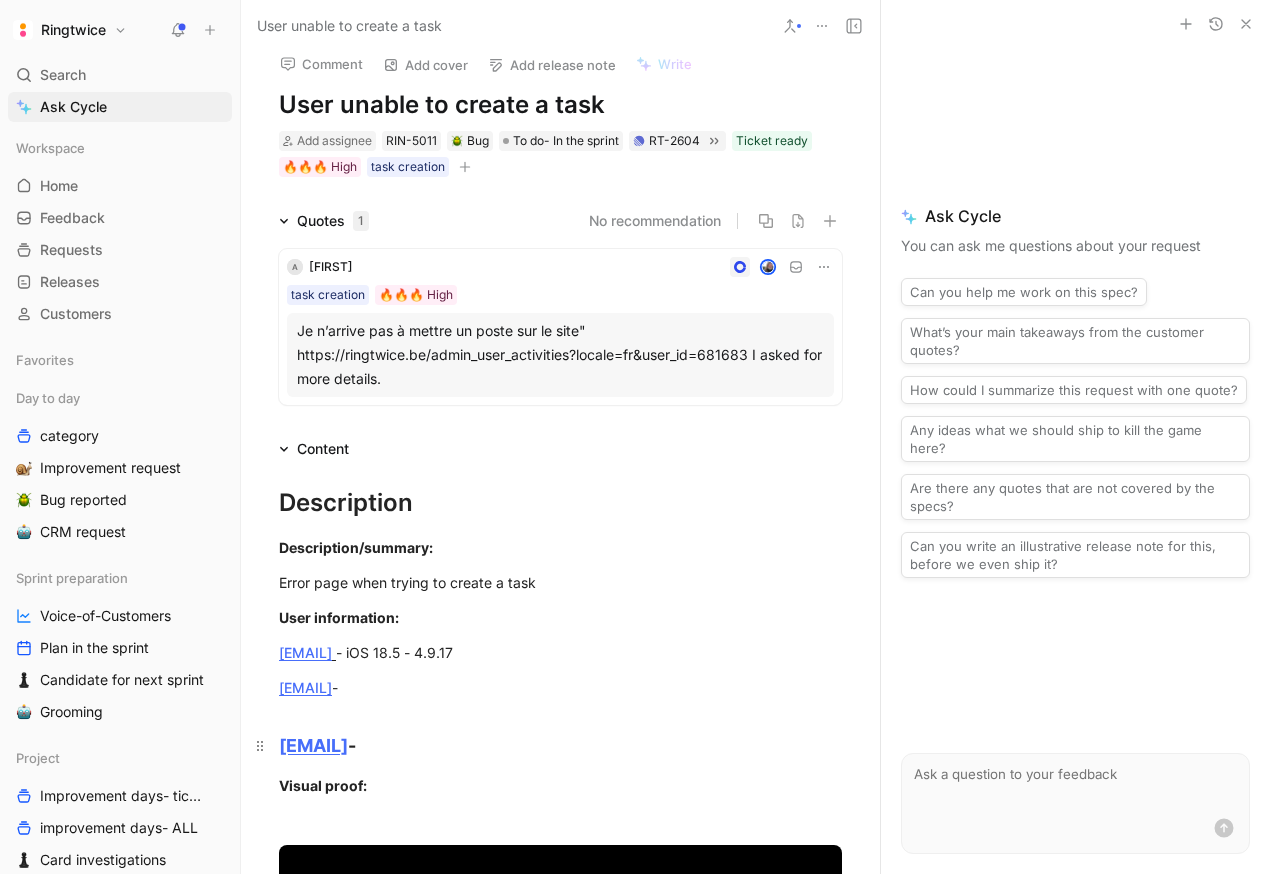 click on "[EMAIL]  -" at bounding box center (560, 745) 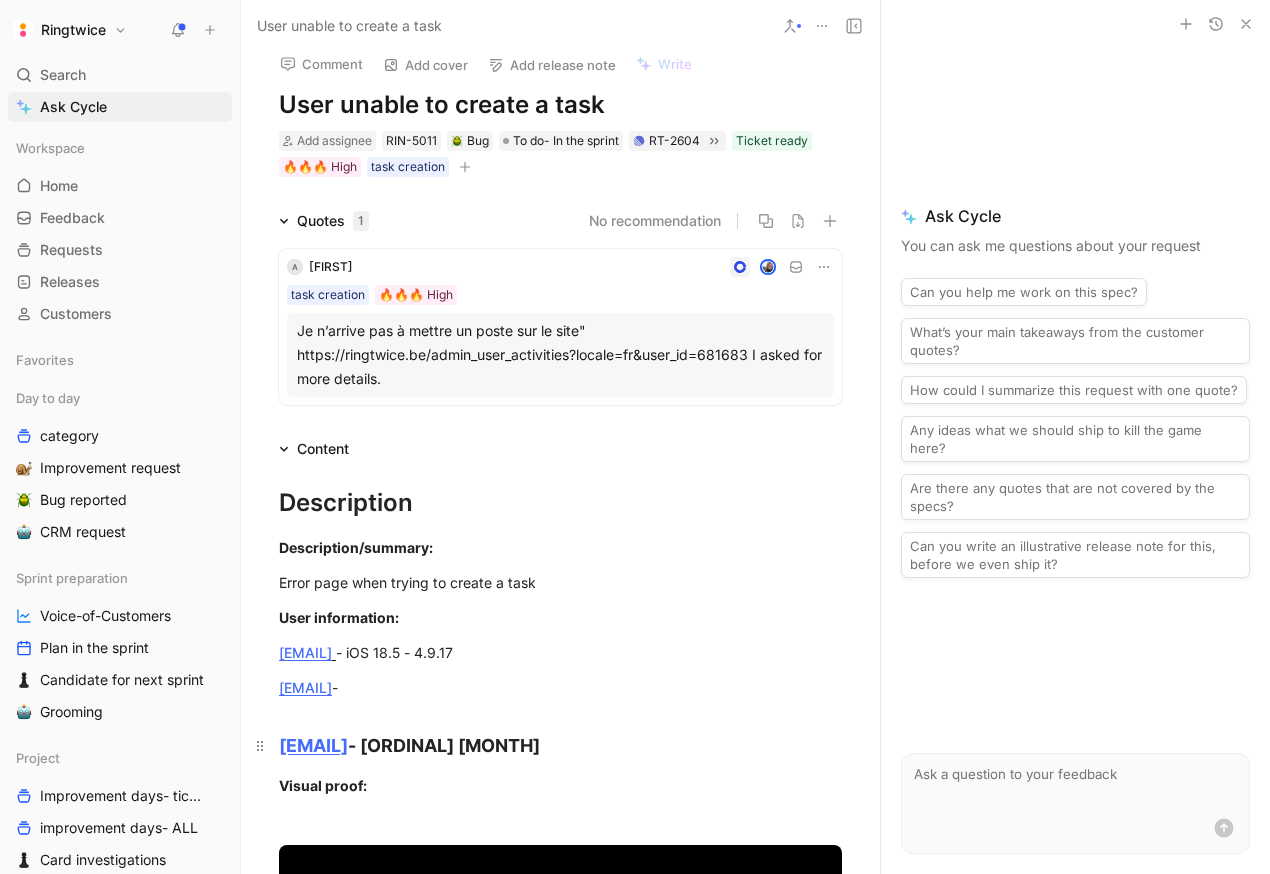 click on "[EMAIL]  - [DATE]" at bounding box center [560, 736] 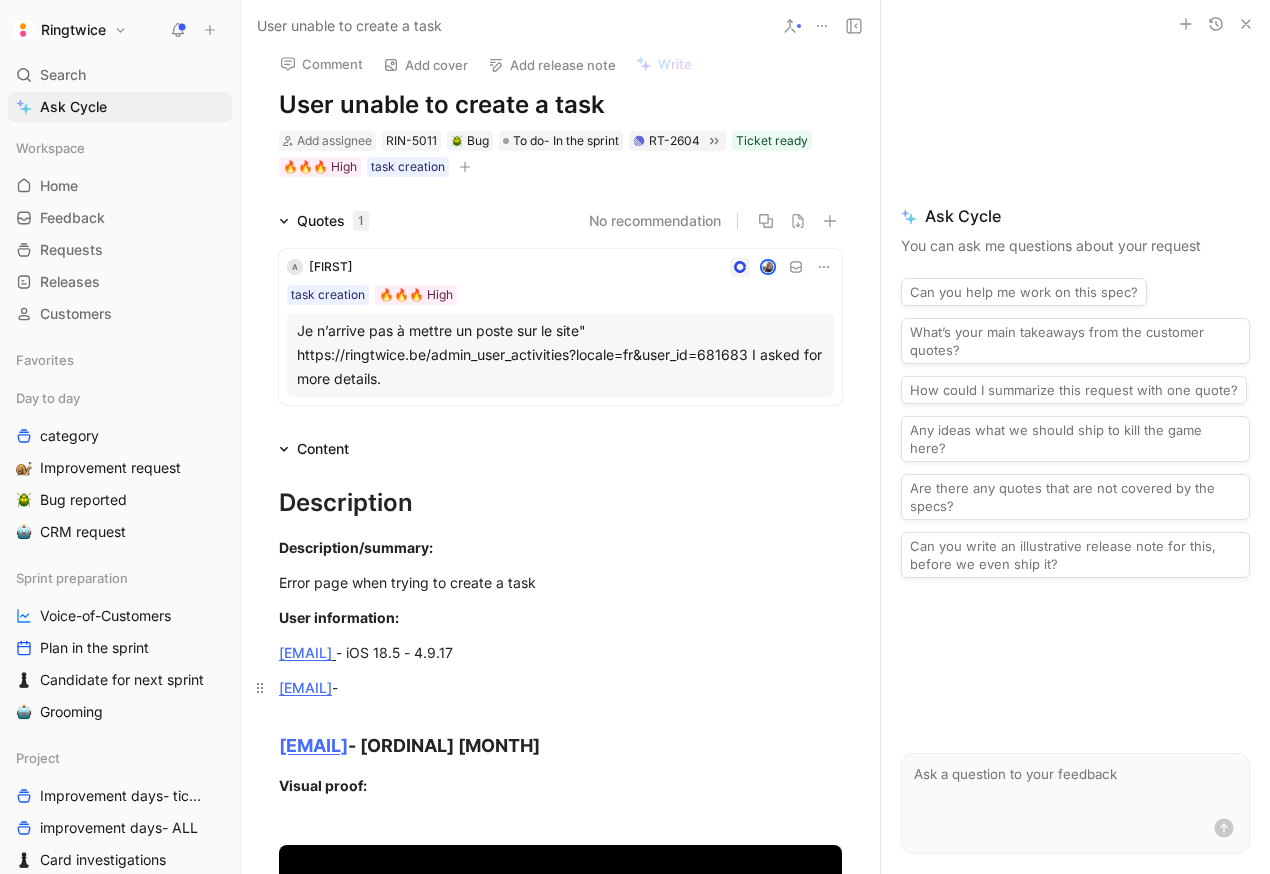 click on "[EMAIL] -" at bounding box center (560, 687) 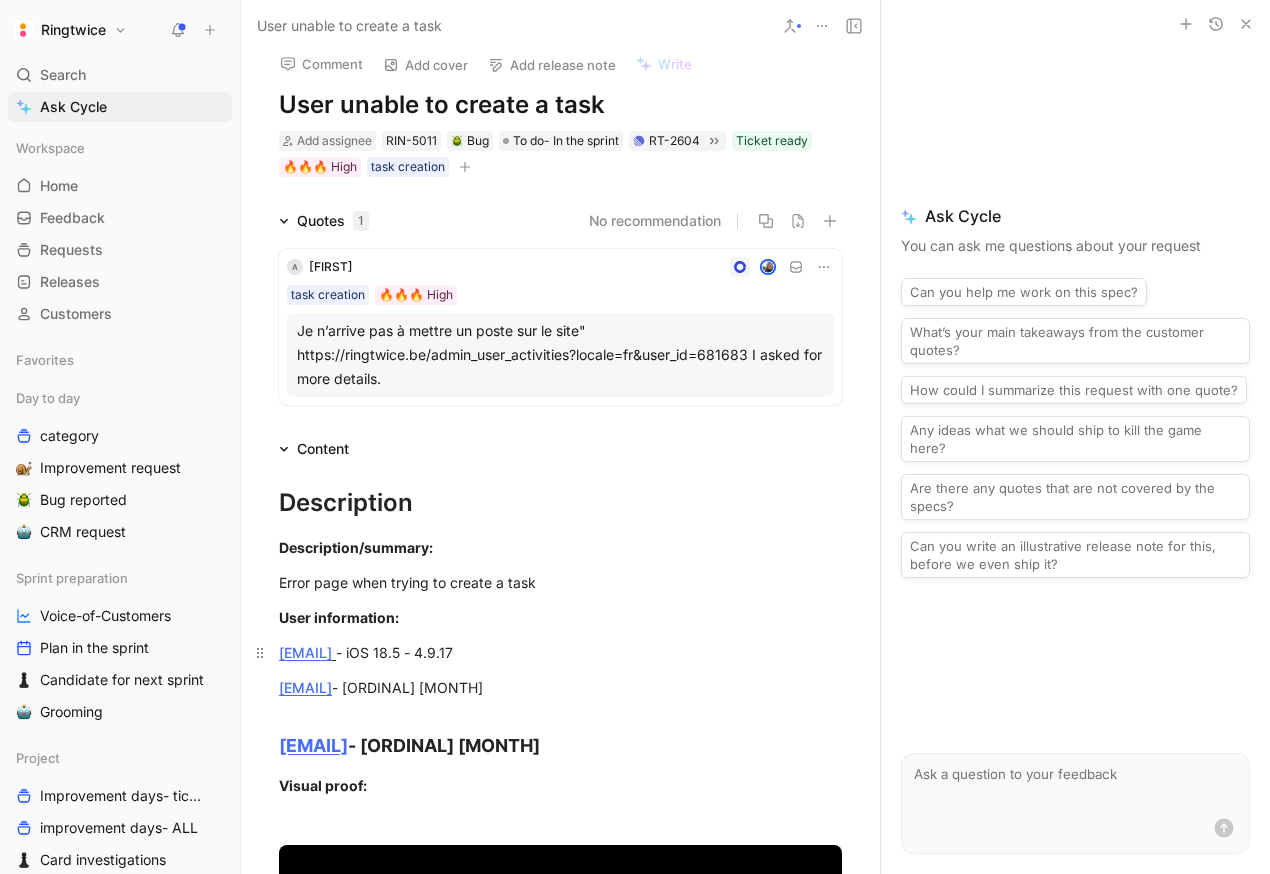 click on "[EMAIL]   - iOS 18.5 - 4.9.17" at bounding box center (560, 652) 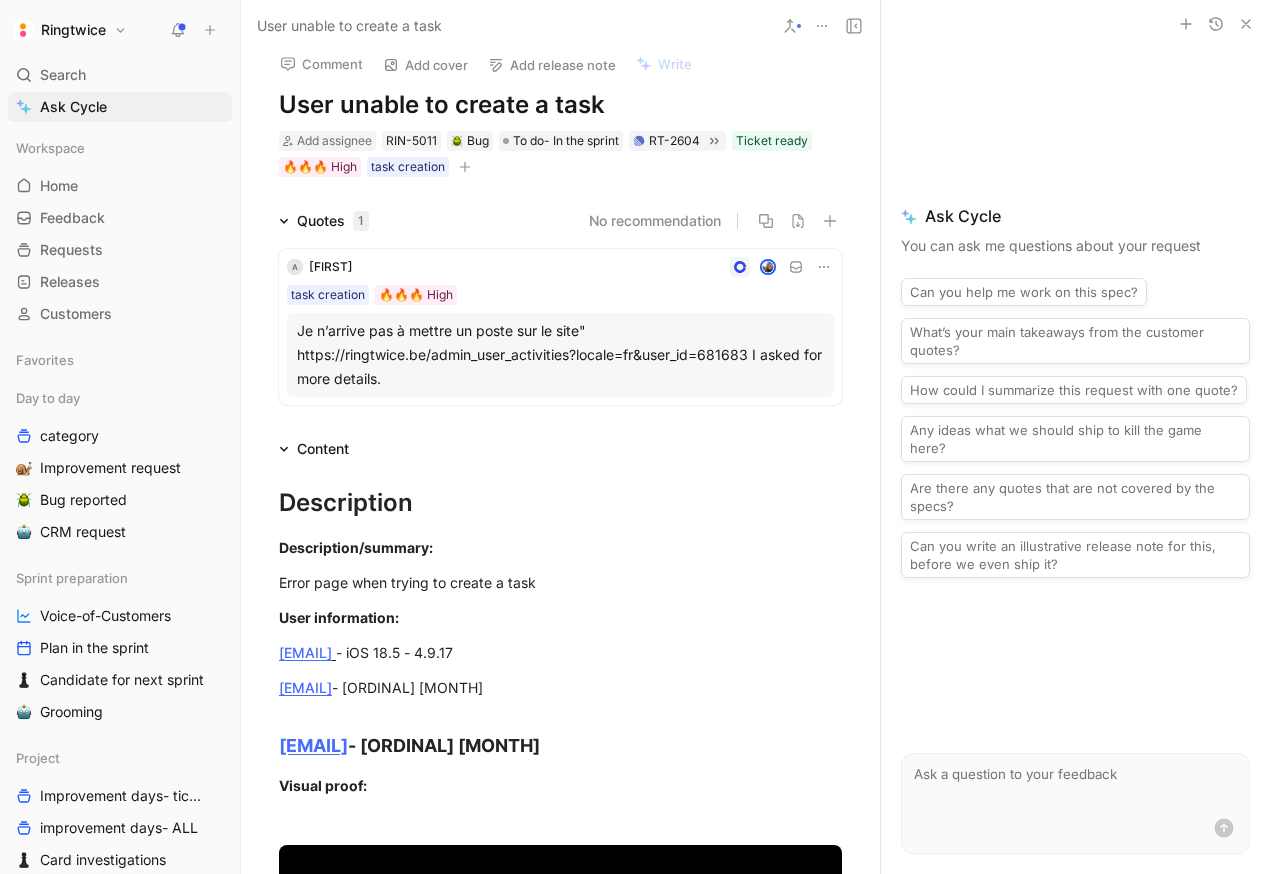 click on "Je n’arrive pas à mettre un poste sur le site" https://ringtwice.be/admin_user_activities?locale=fr&user_id=681683 I asked for more details." at bounding box center [560, 355] 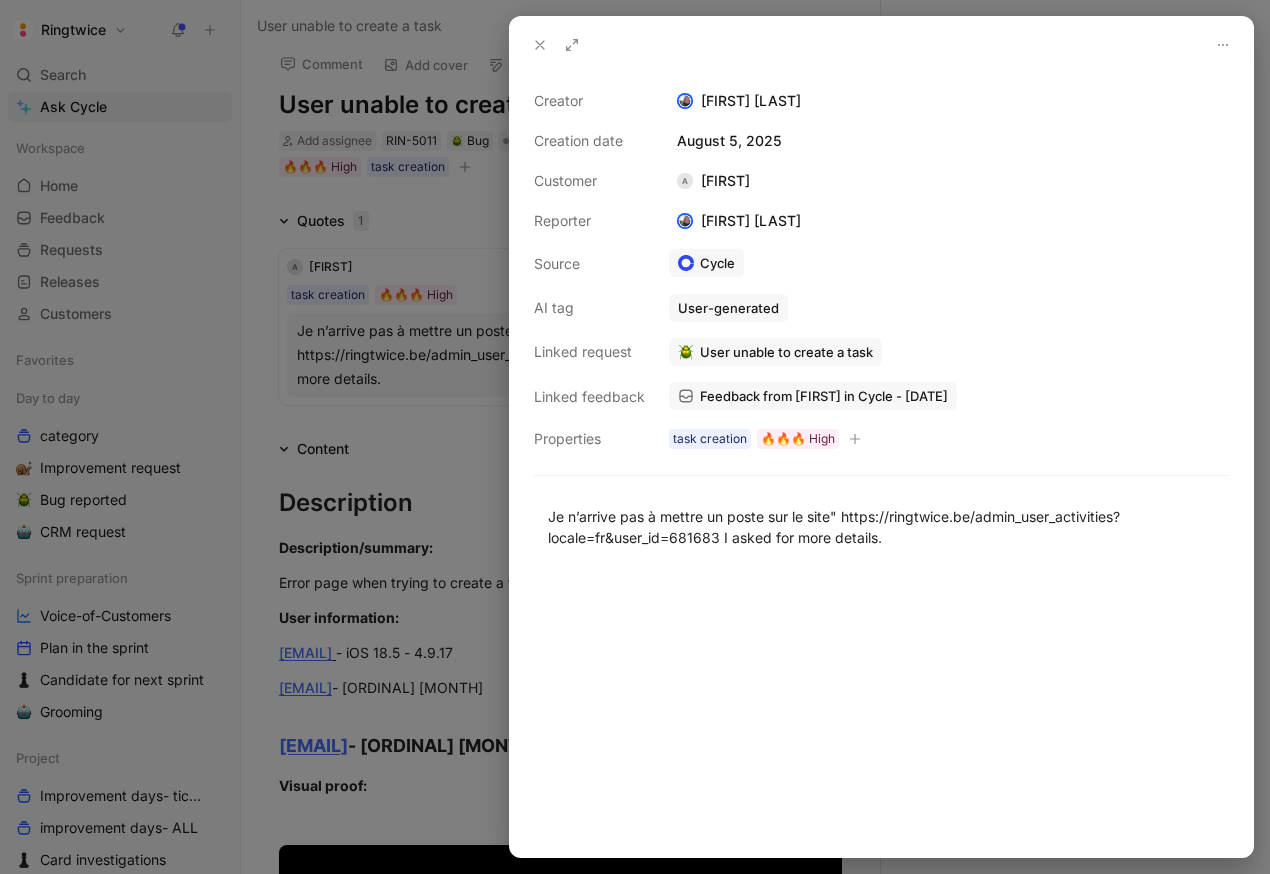 click at bounding box center [635, 437] 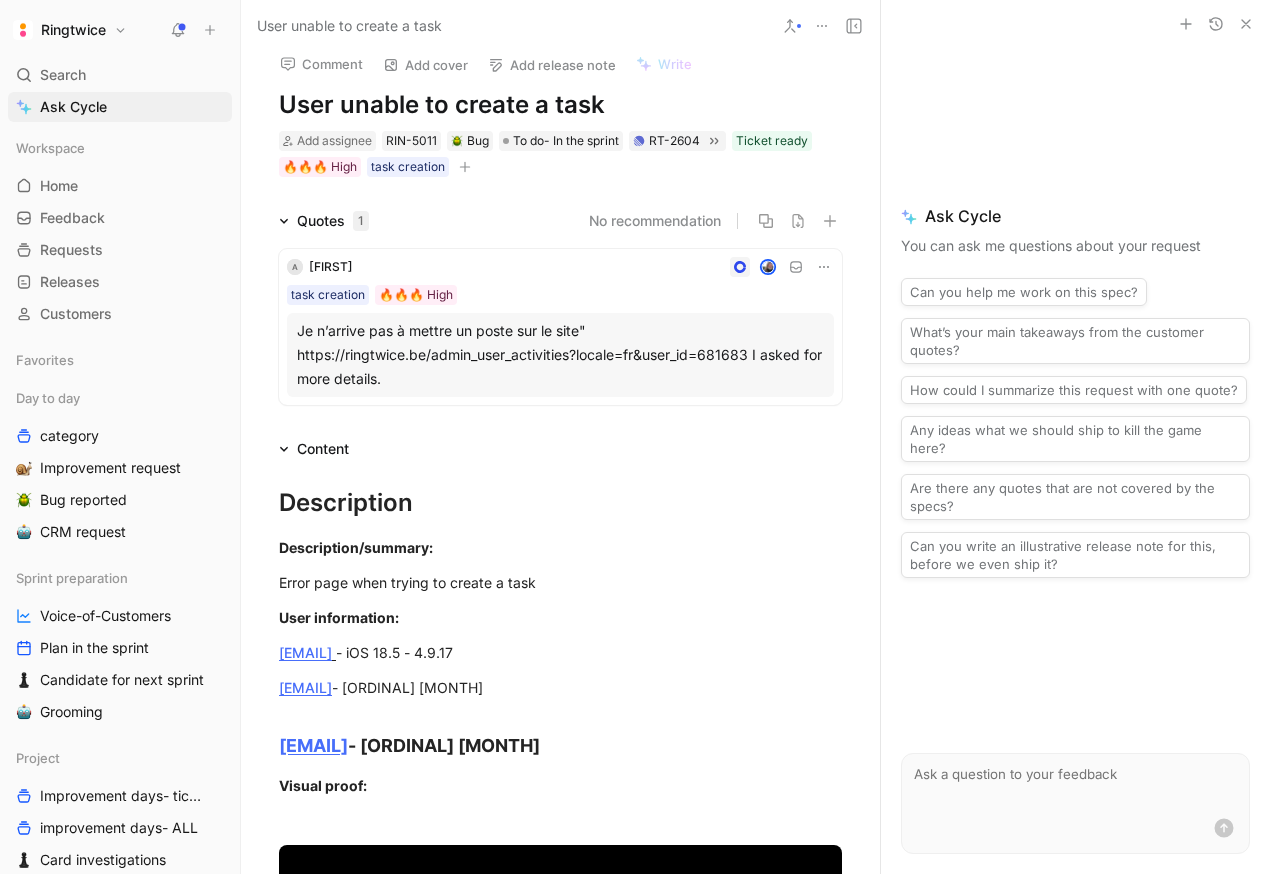 click on "A [FIRST] task creation 🔥🔥🔥 High Je n’arrive pas à mettre un poste sur le site" https://ringtwice.be/admin_user_activities?locale=fr&user_id=681683 I asked for more details." at bounding box center [560, 327] 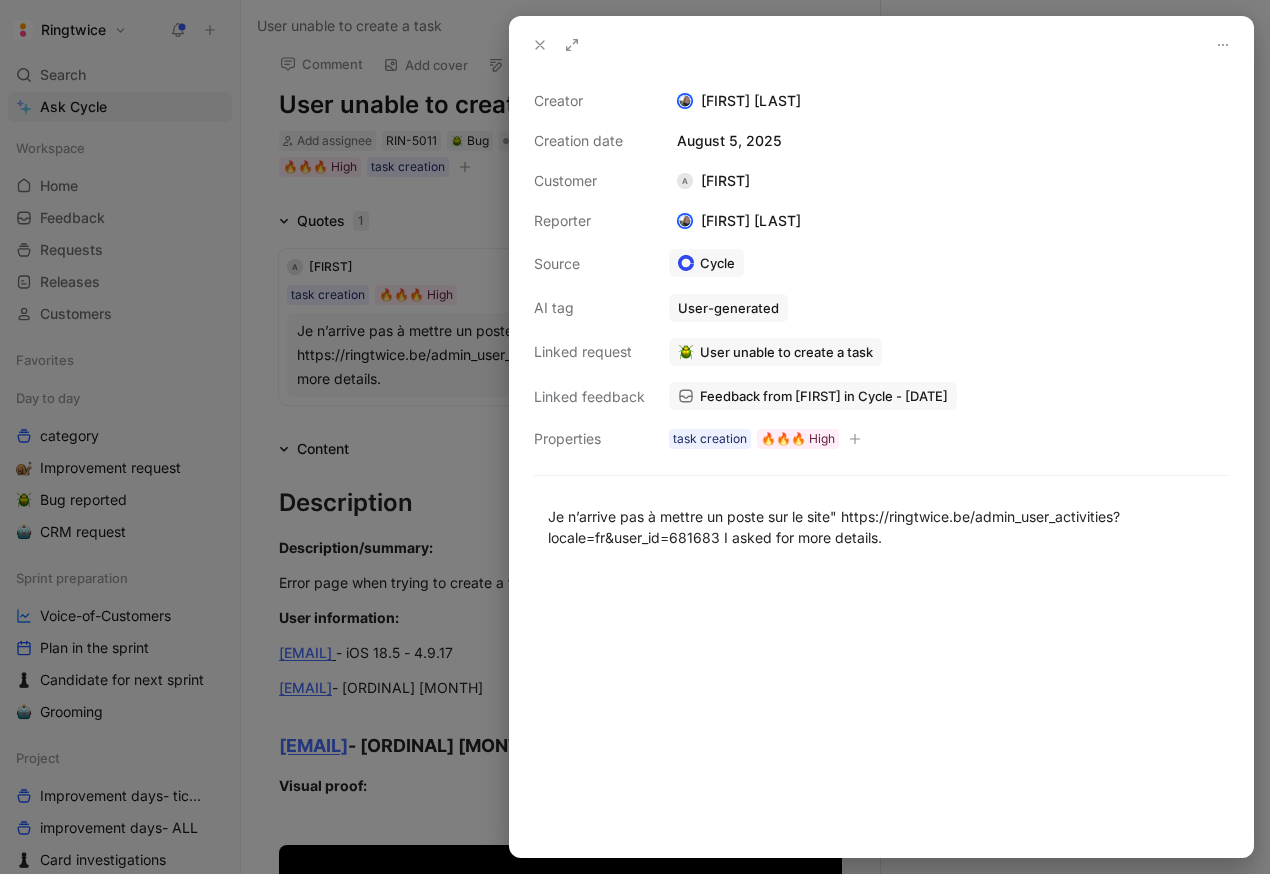 click on "Feedback from [FIRST] in Cycle - [DATE]" at bounding box center [824, 396] 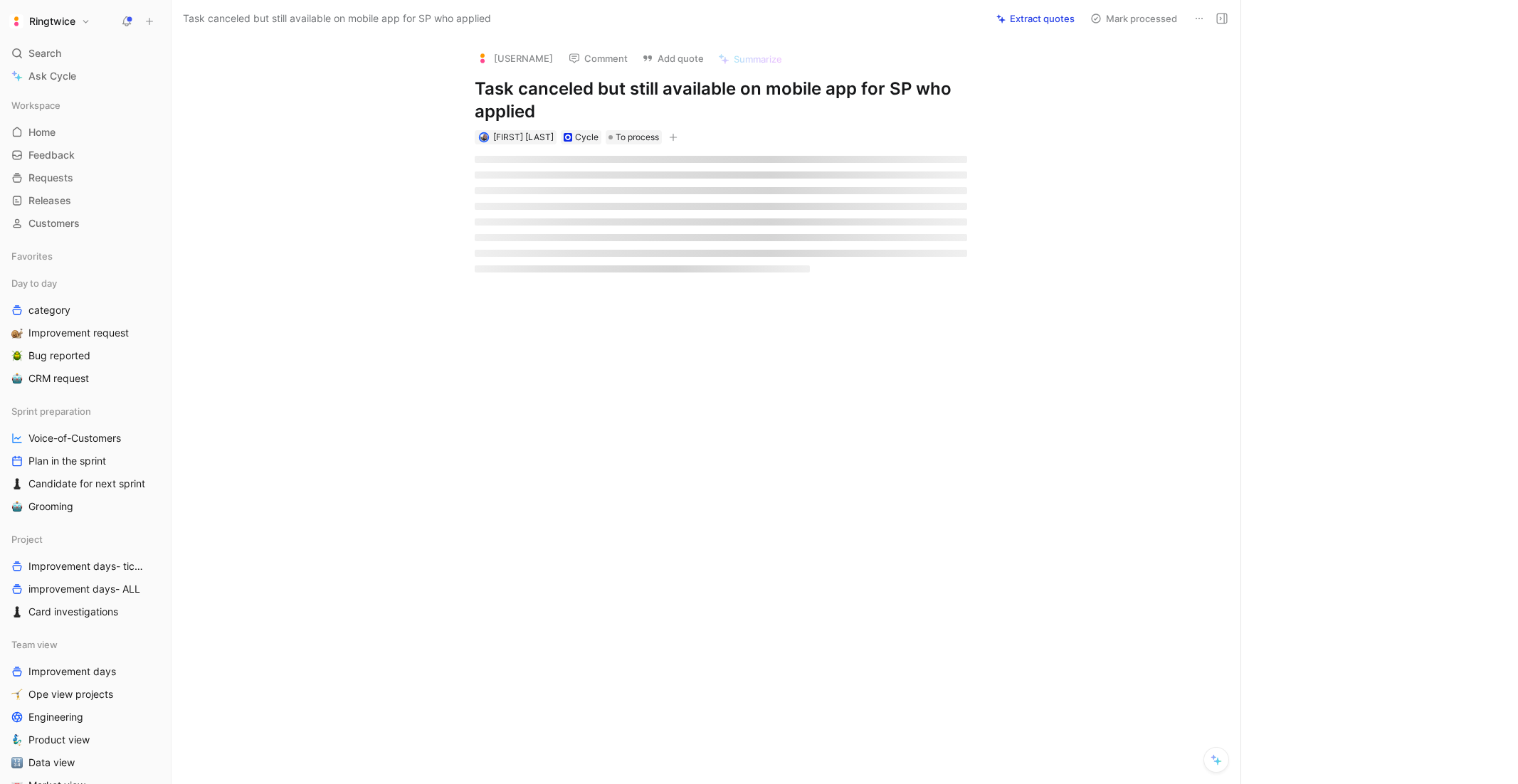 scroll, scrollTop: 0, scrollLeft: 0, axis: both 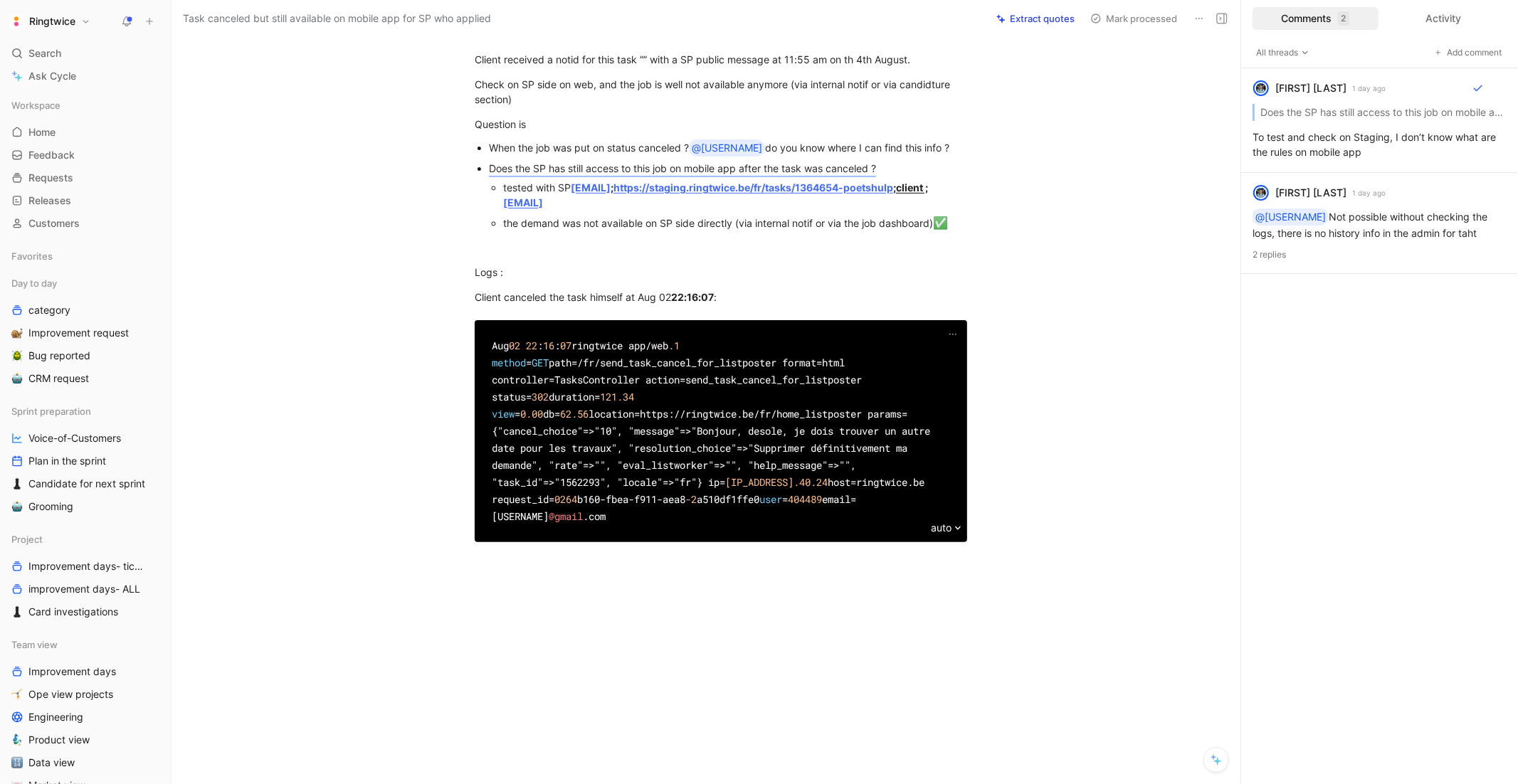 click at bounding box center [721, 681] 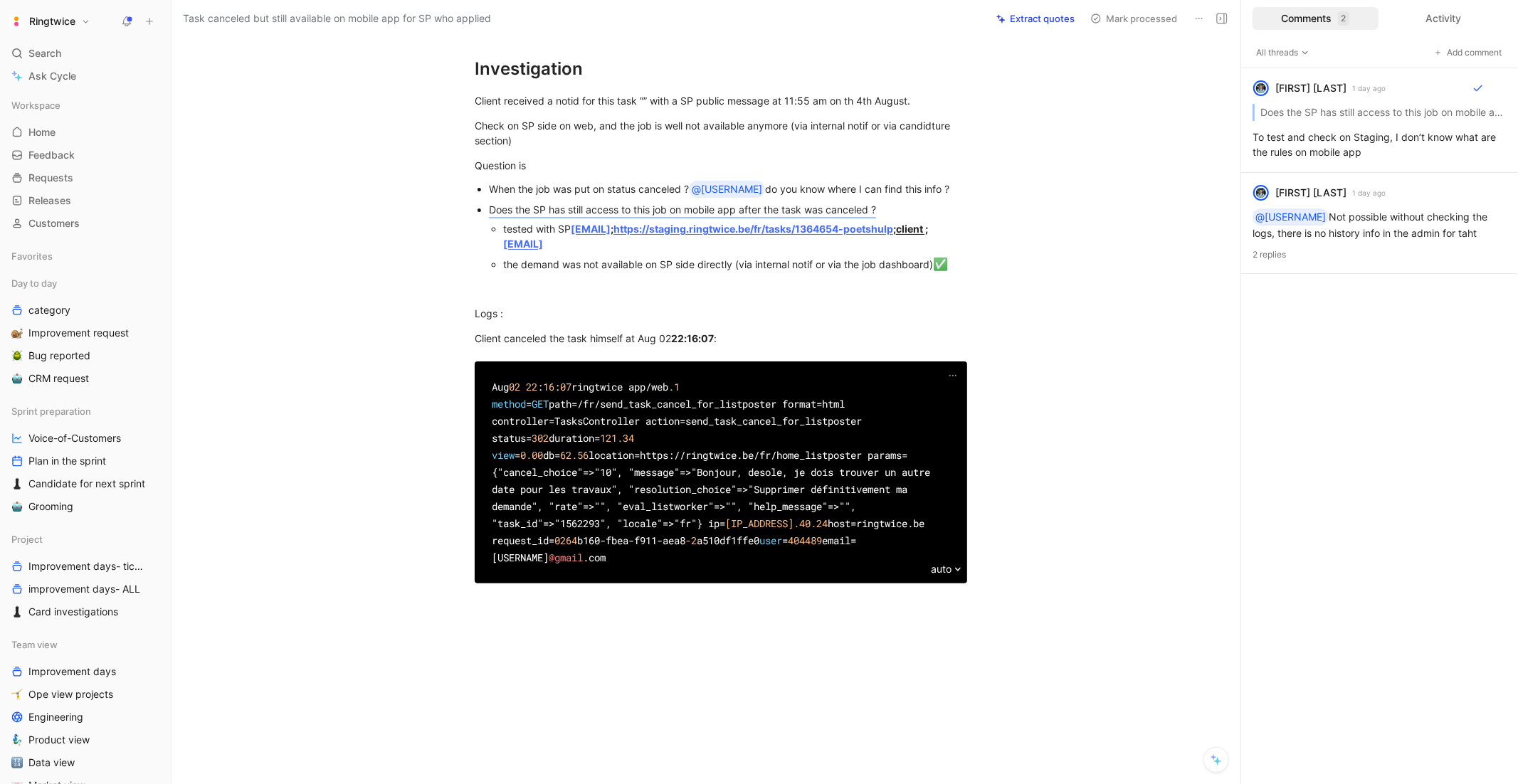 scroll, scrollTop: 226, scrollLeft: 0, axis: vertical 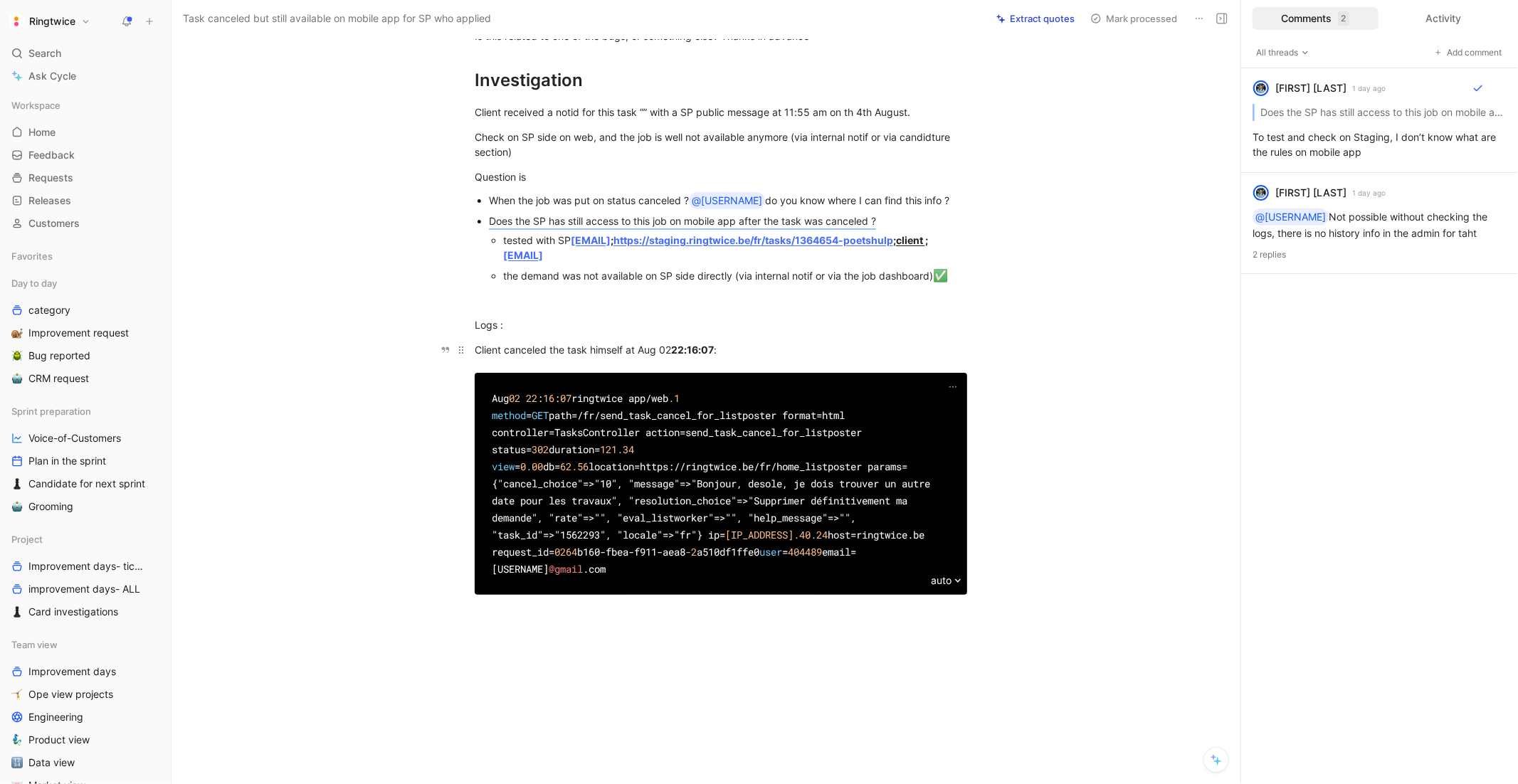 click on "Client canceled the task himself at Aug 02  22:16:07  :" at bounding box center [721, 349] 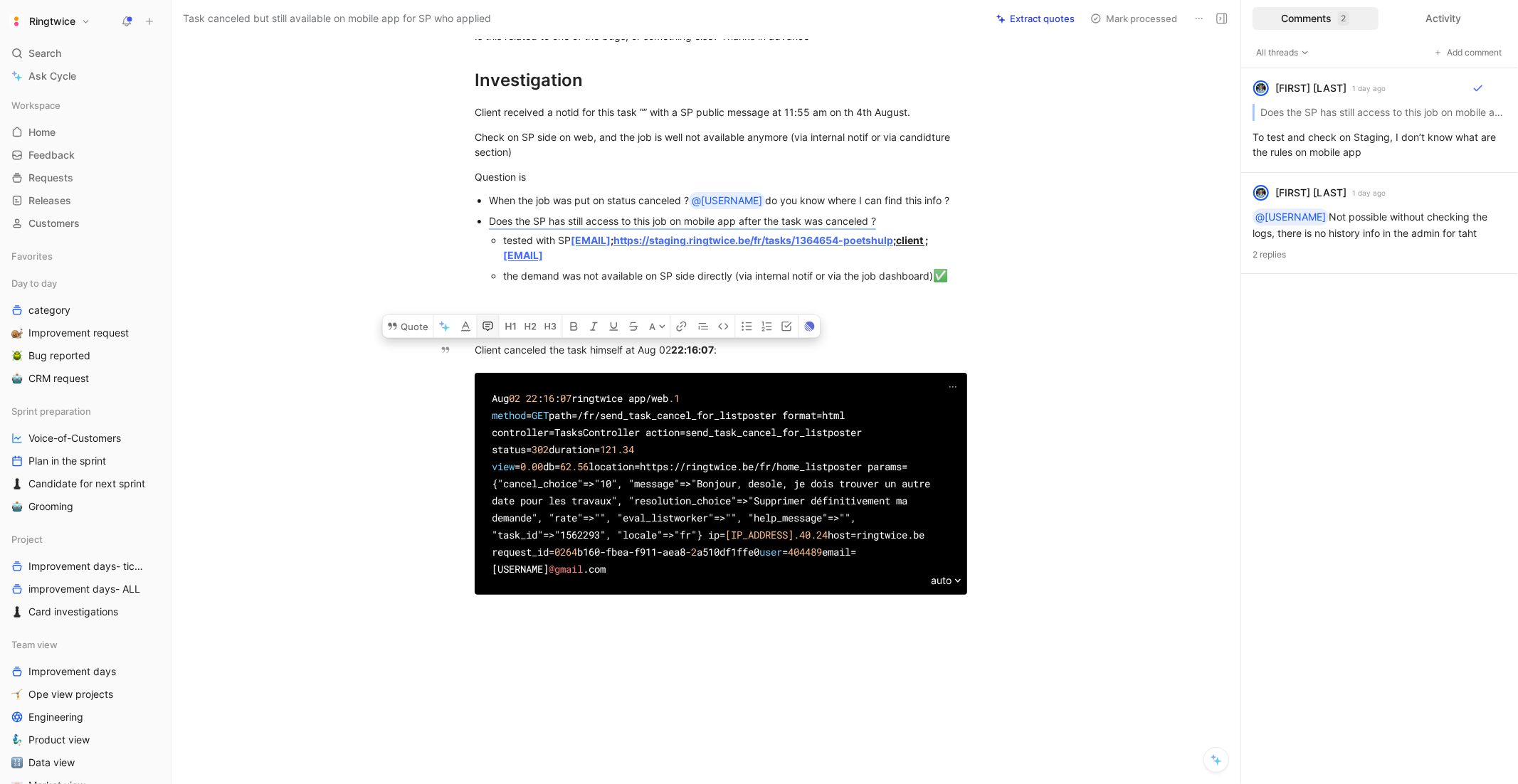 click 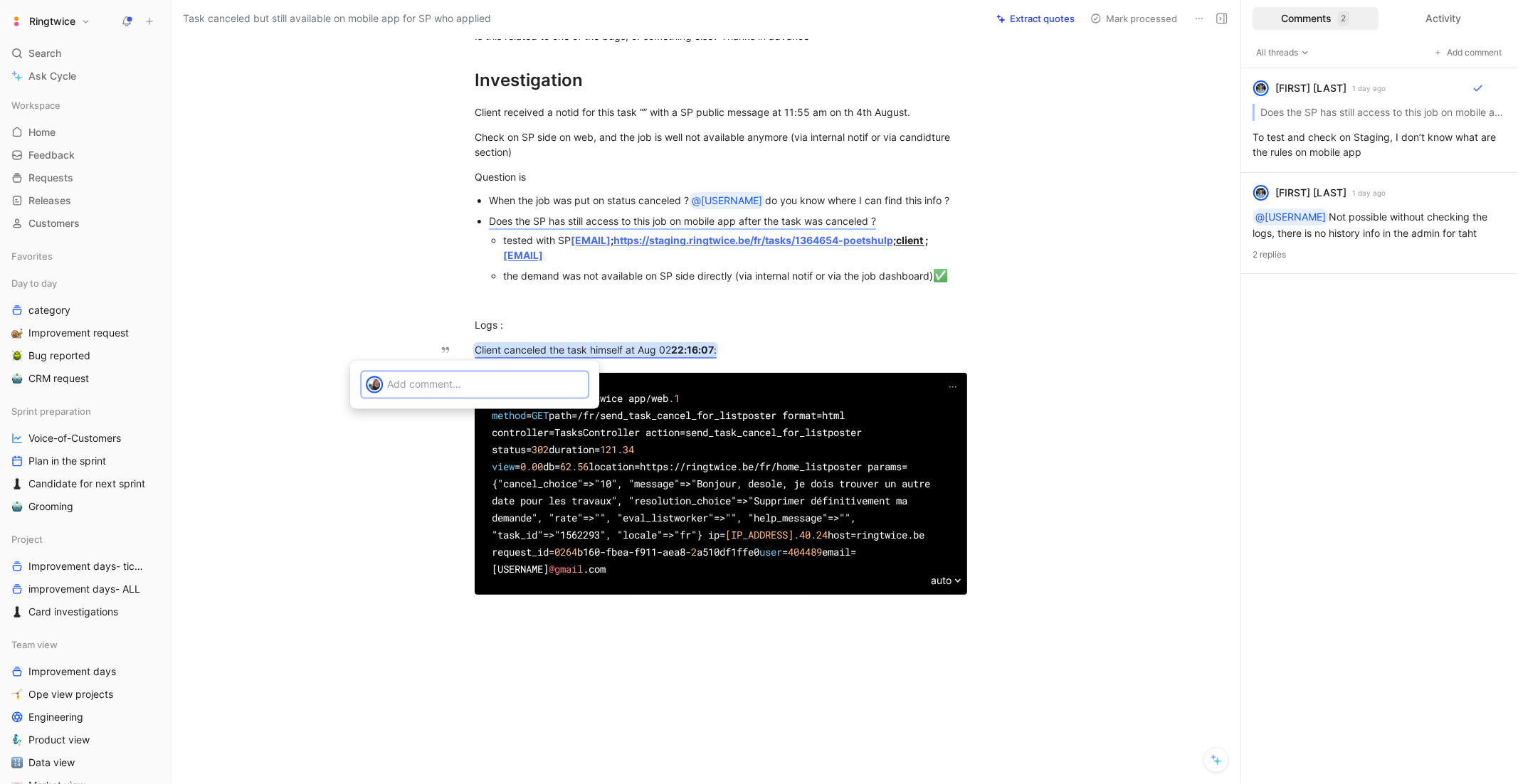 type 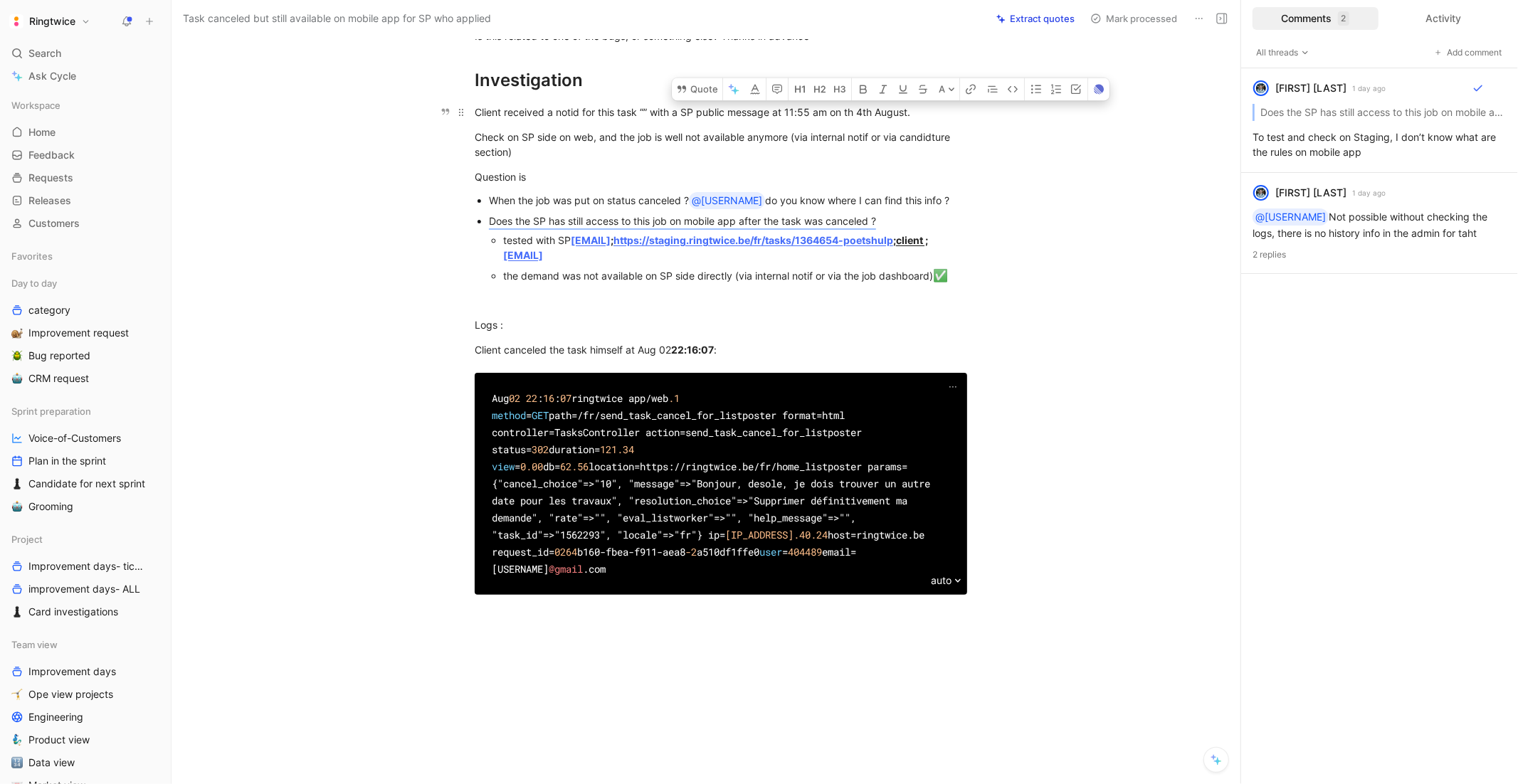 drag, startPoint x: 825, startPoint y: 109, endPoint x: 957, endPoint y: 110, distance: 132.00379 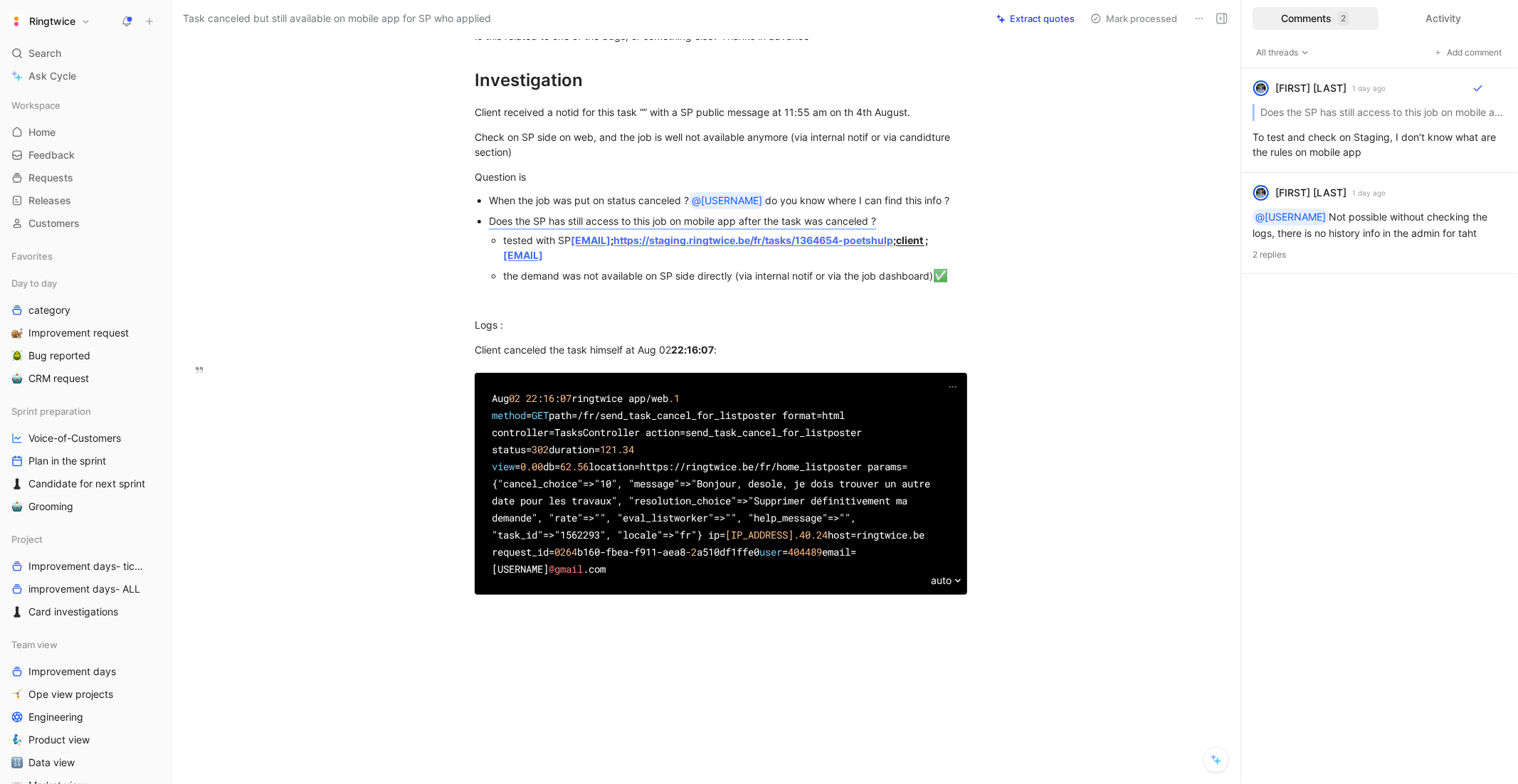 click on "Aug  02   22 : 16 : 07  ringtwice app / web .1   method = GET  path = / fr / send_task_cancel_for_listposter format = html controller = TasksController action = send_task_cancel_for_listposter status = 302  duration = 121.34   view = 0.00  db = 62.56  location = https: / / ringtwice.be / fr / home_listposter params = {"cancel_choice" = > "10", "message" = > "Bonjour, desole, je dois trouver un autre date pour les travaux", "resolution_choice" = > "Supprimer définitivement ma demande", "rate" = > "", "eval_listworker" = > "", "help_message" = > "", "task_id" = > "1562293", "locale" = > "fr"} ip = 158.169 .40 .24  host = ringtwice.be request_id = 0264 b160 - fbea - f911 - aea8 -2 a510df1ffe0  user = 404489  email = laurabenjaminhartmann @gmail .com auto" at bounding box center [721, 484] 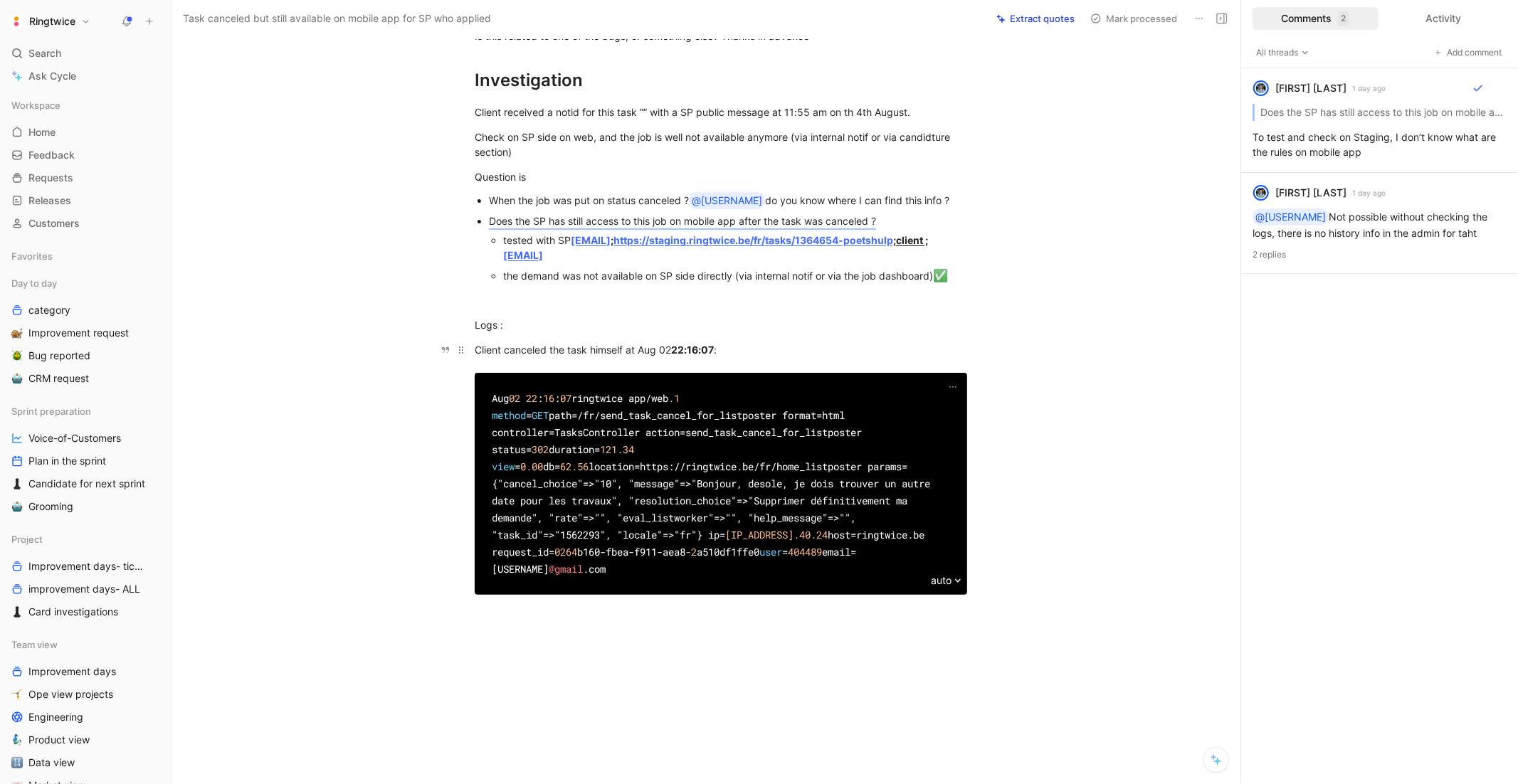 click on "Client canceled the task himself at Aug 02  22:16:07  :" at bounding box center [721, 349] 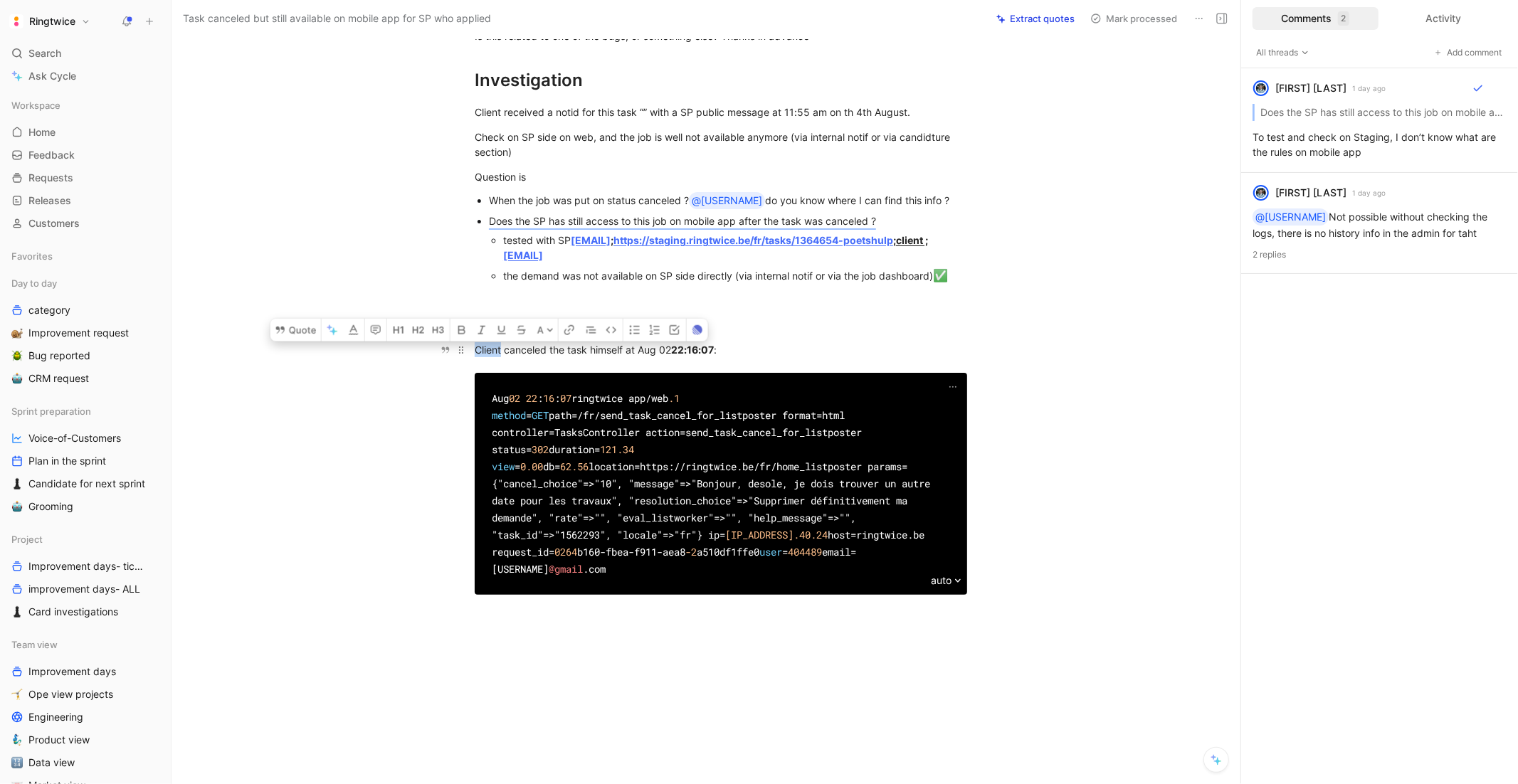 click on "Client canceled the task himself at Aug 02  22:16:07  :" at bounding box center (721, 349) 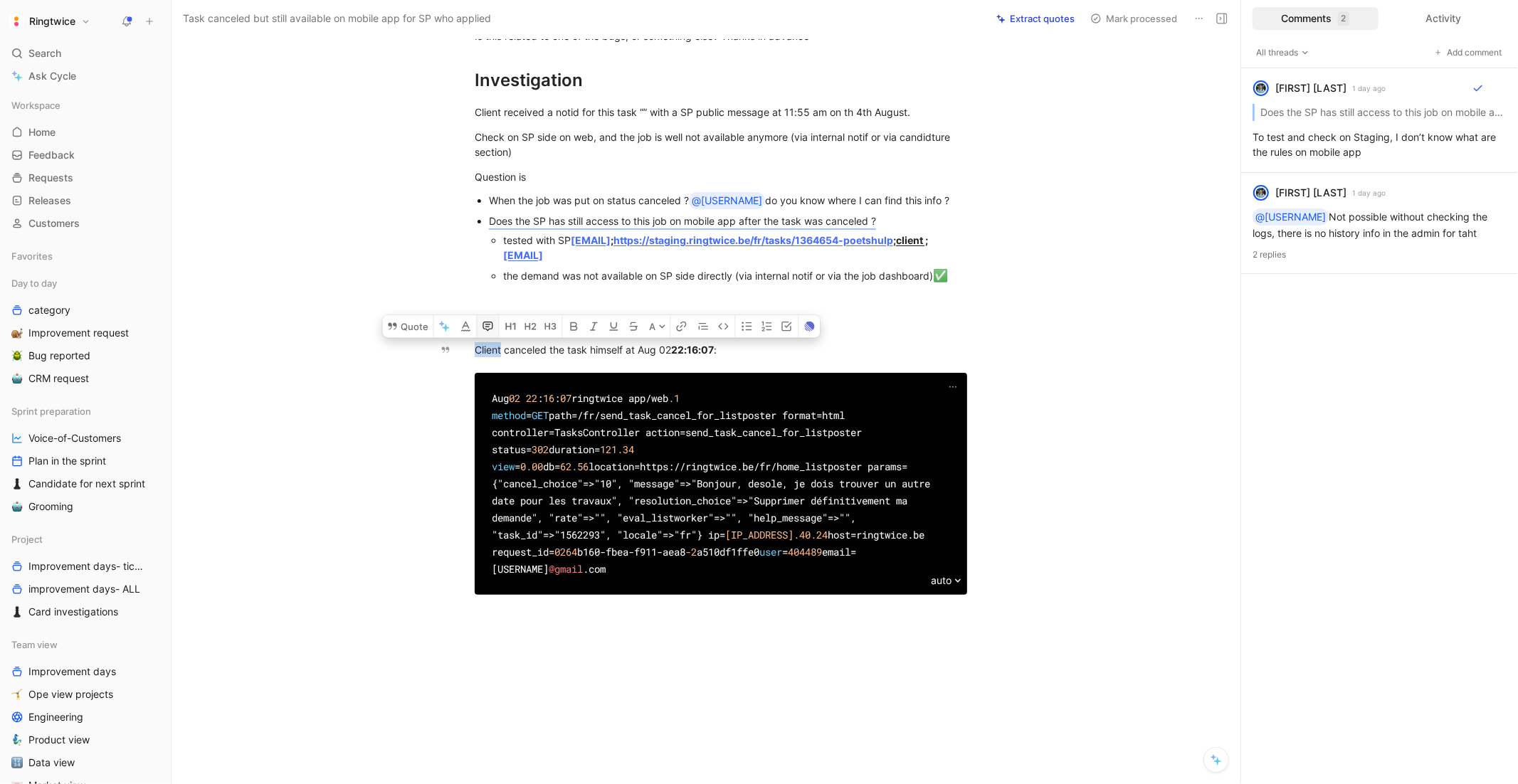 click 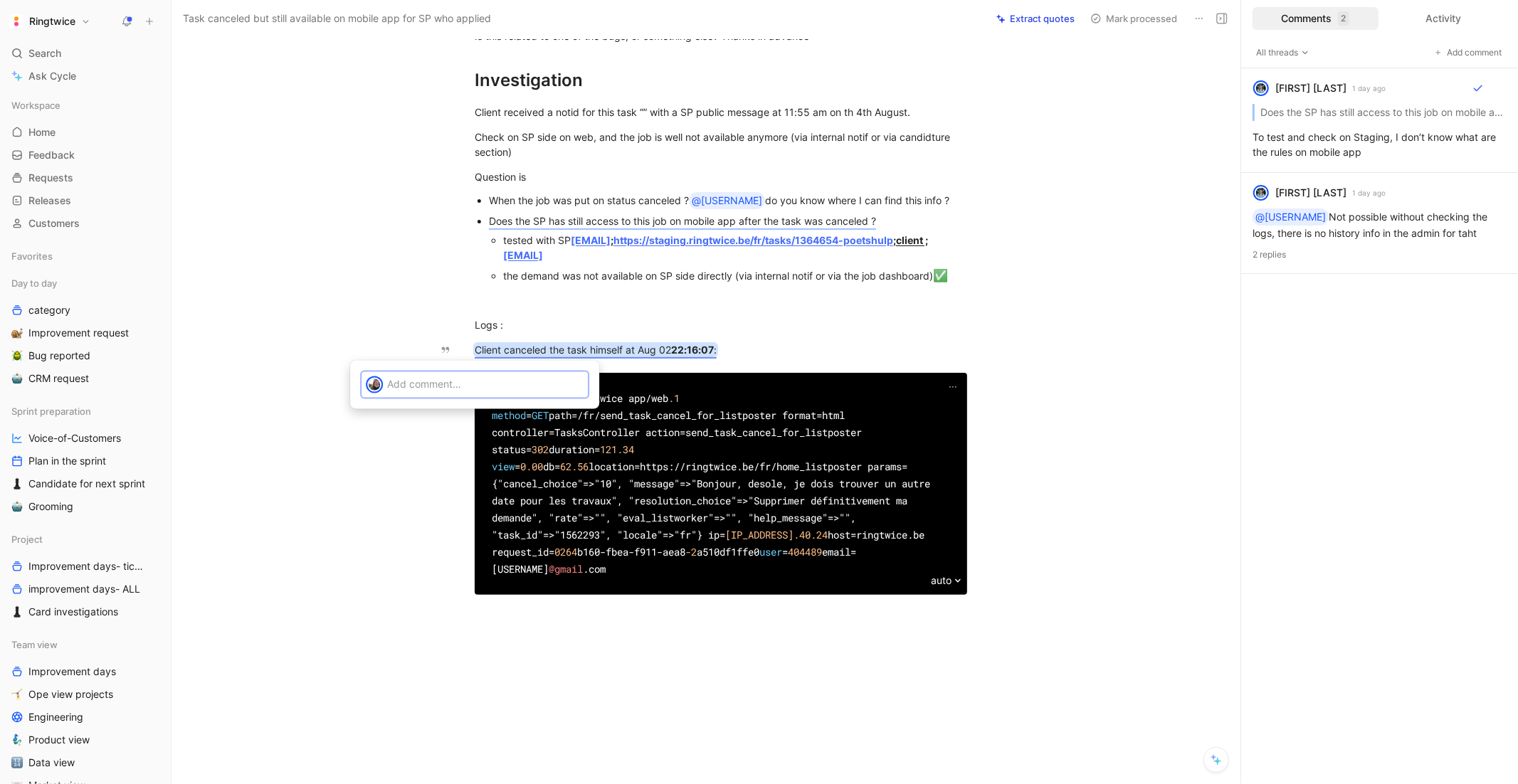 type 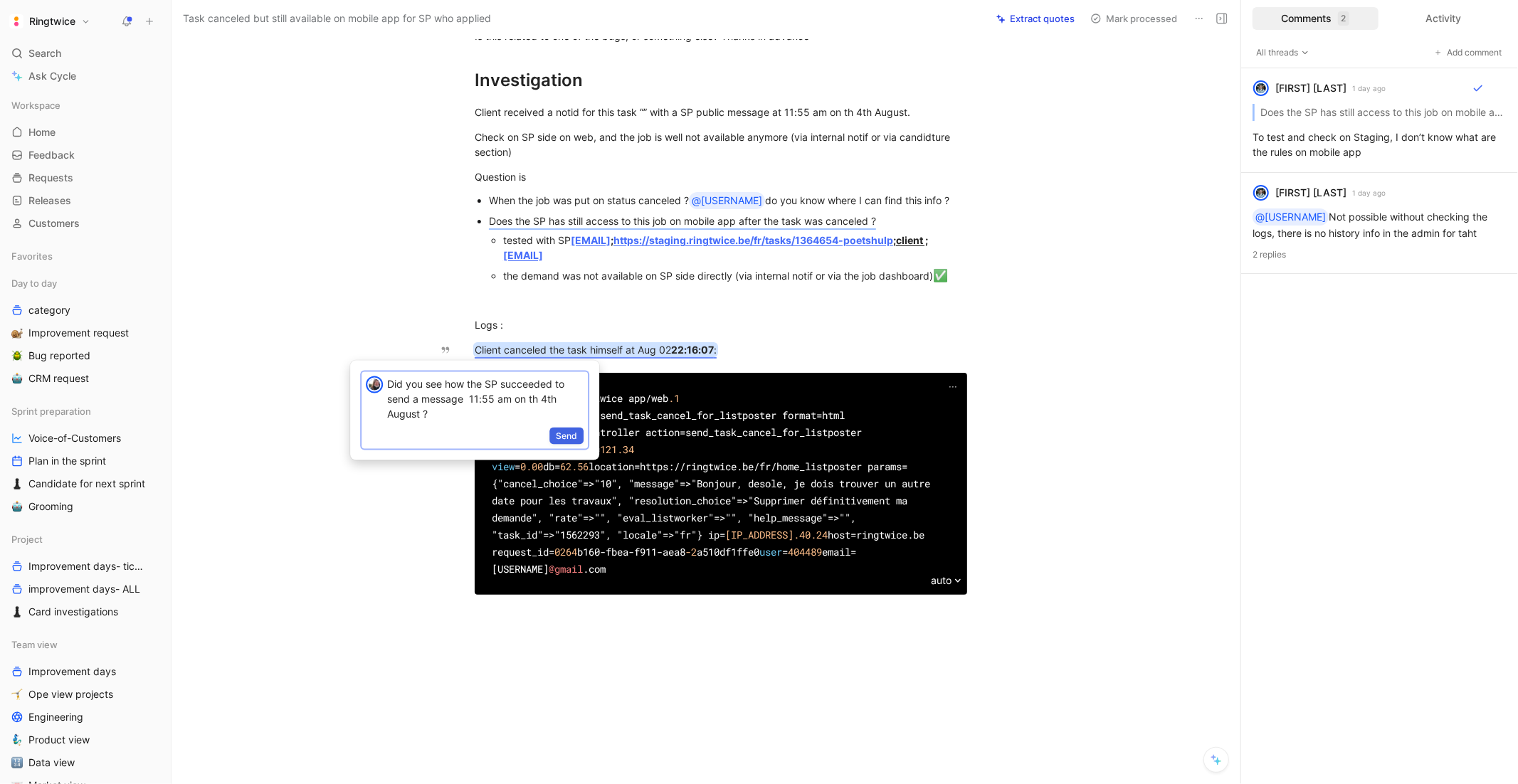 click on "Send" at bounding box center (566, 436) 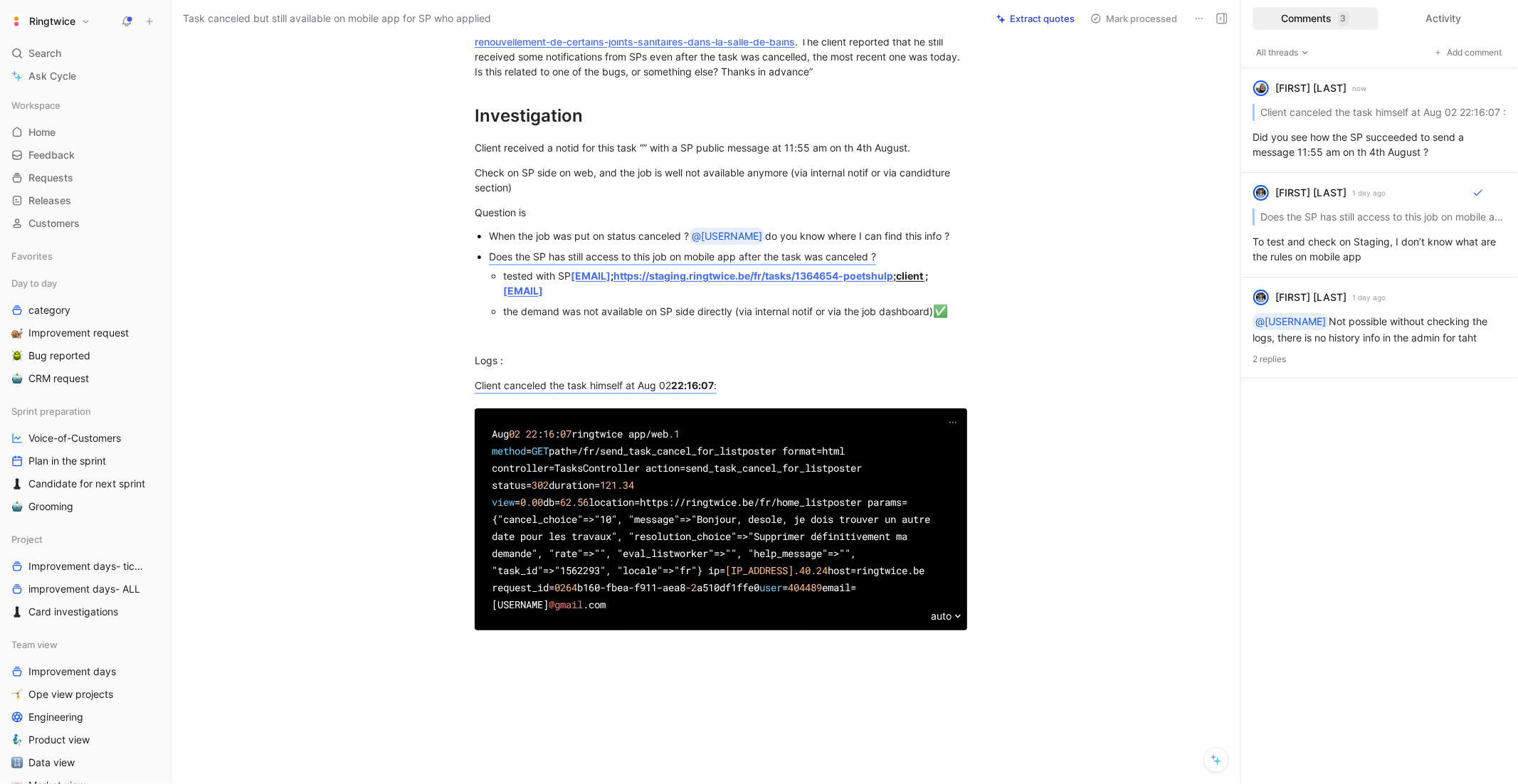 scroll, scrollTop: 187, scrollLeft: 0, axis: vertical 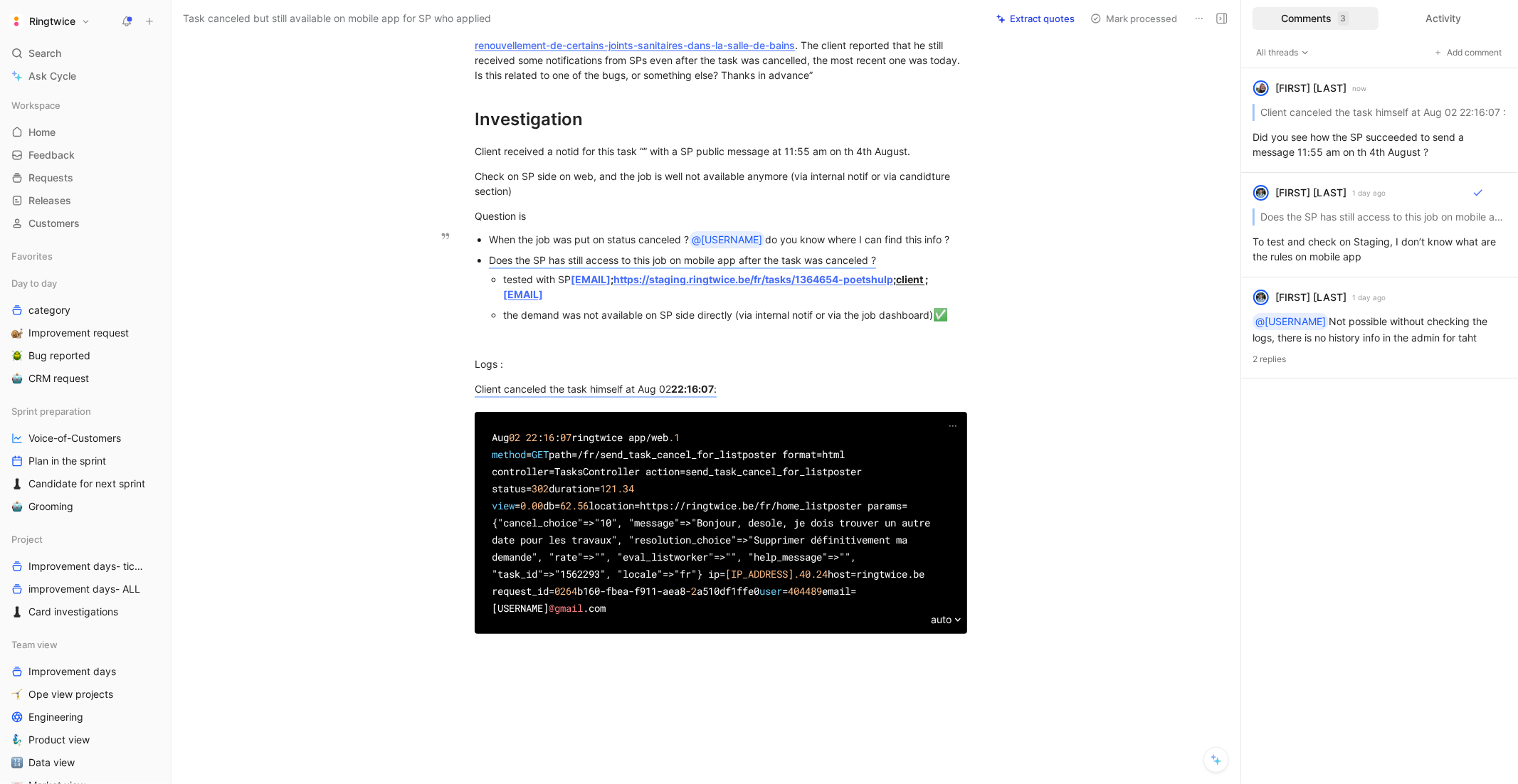 click on "tested with SP  vanoudewitte@gmail.com  ;  https://staging.ringtwice.be/fr/tasks/1364654-poetshulp ;   client ;  pat.vanlerberghe@skynet.be the demand was not available on SP side directly (via internal notif or via the job dashboard)  ✅" at bounding box center [728, 298] 